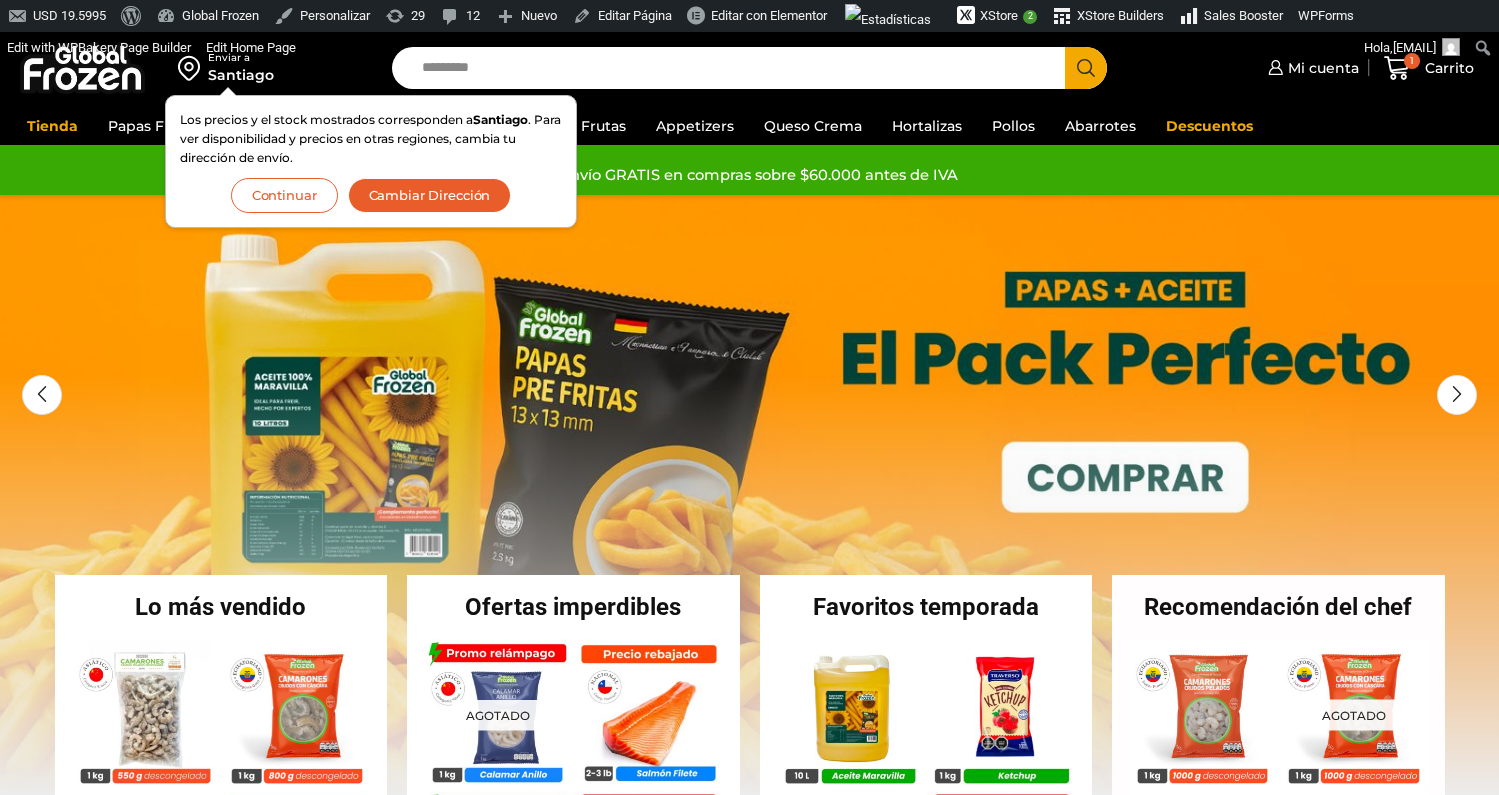 scroll, scrollTop: 0, scrollLeft: 0, axis: both 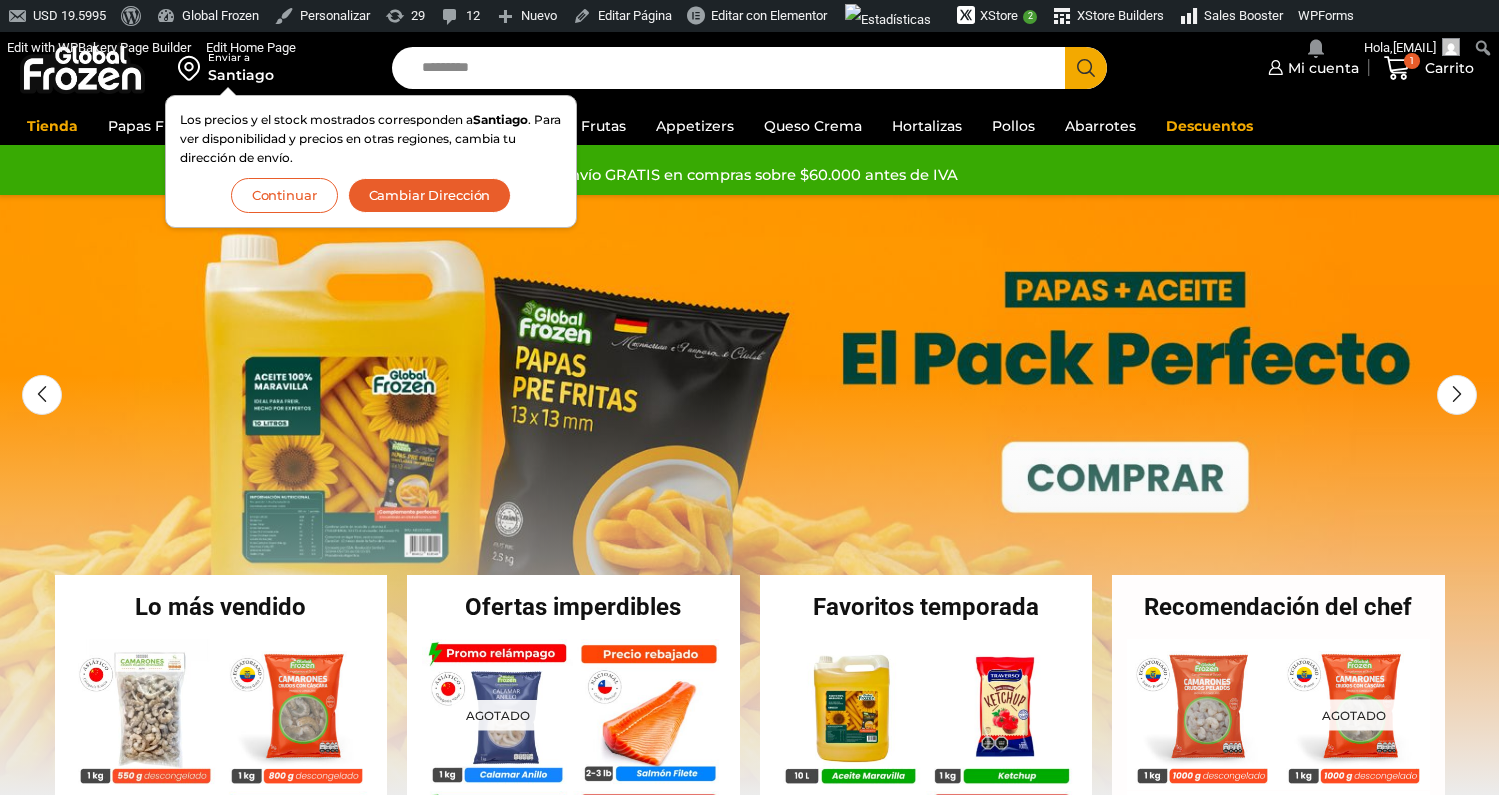 click on "Continuar" at bounding box center [284, 195] 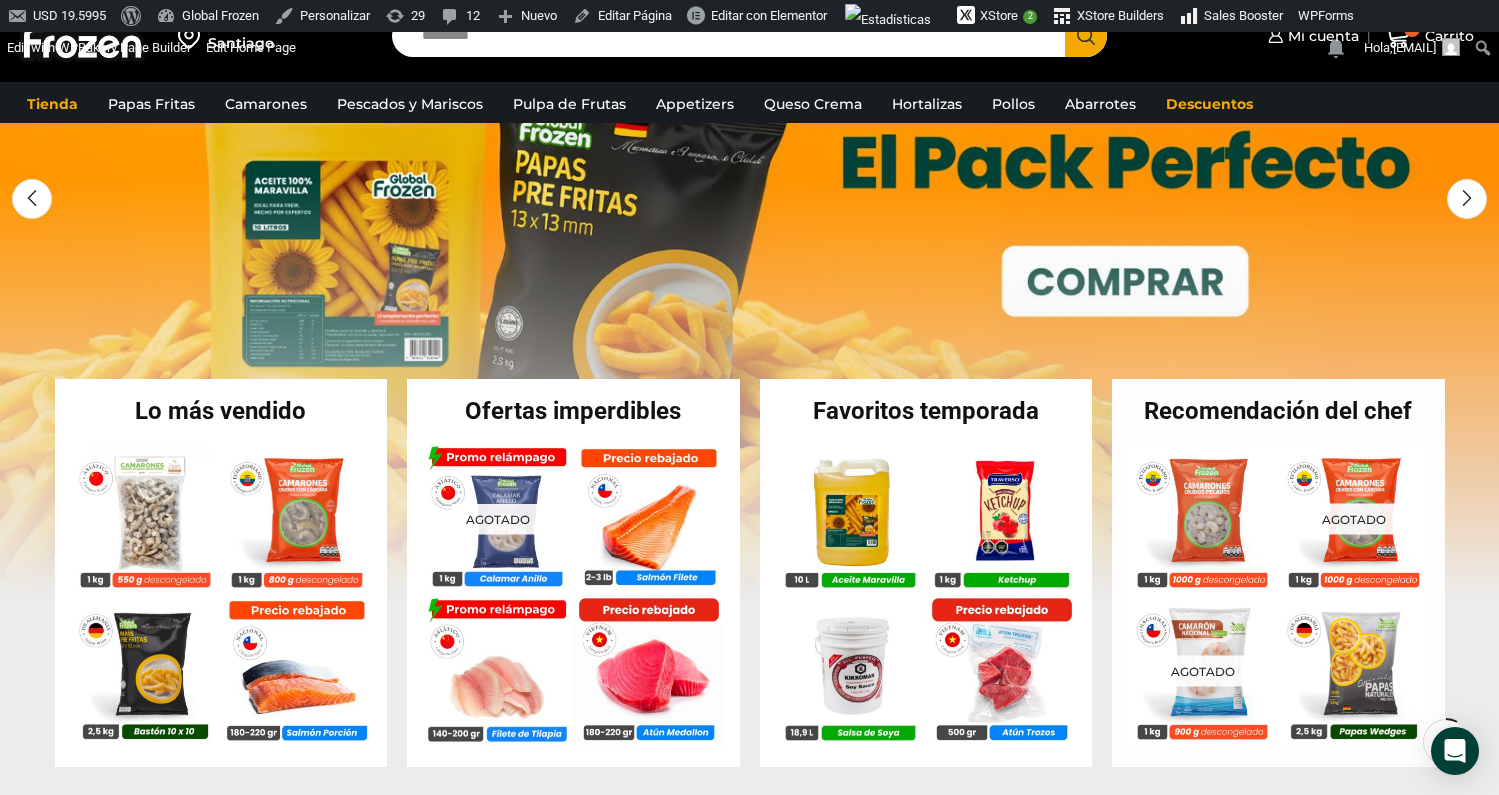 scroll, scrollTop: 213, scrollLeft: 0, axis: vertical 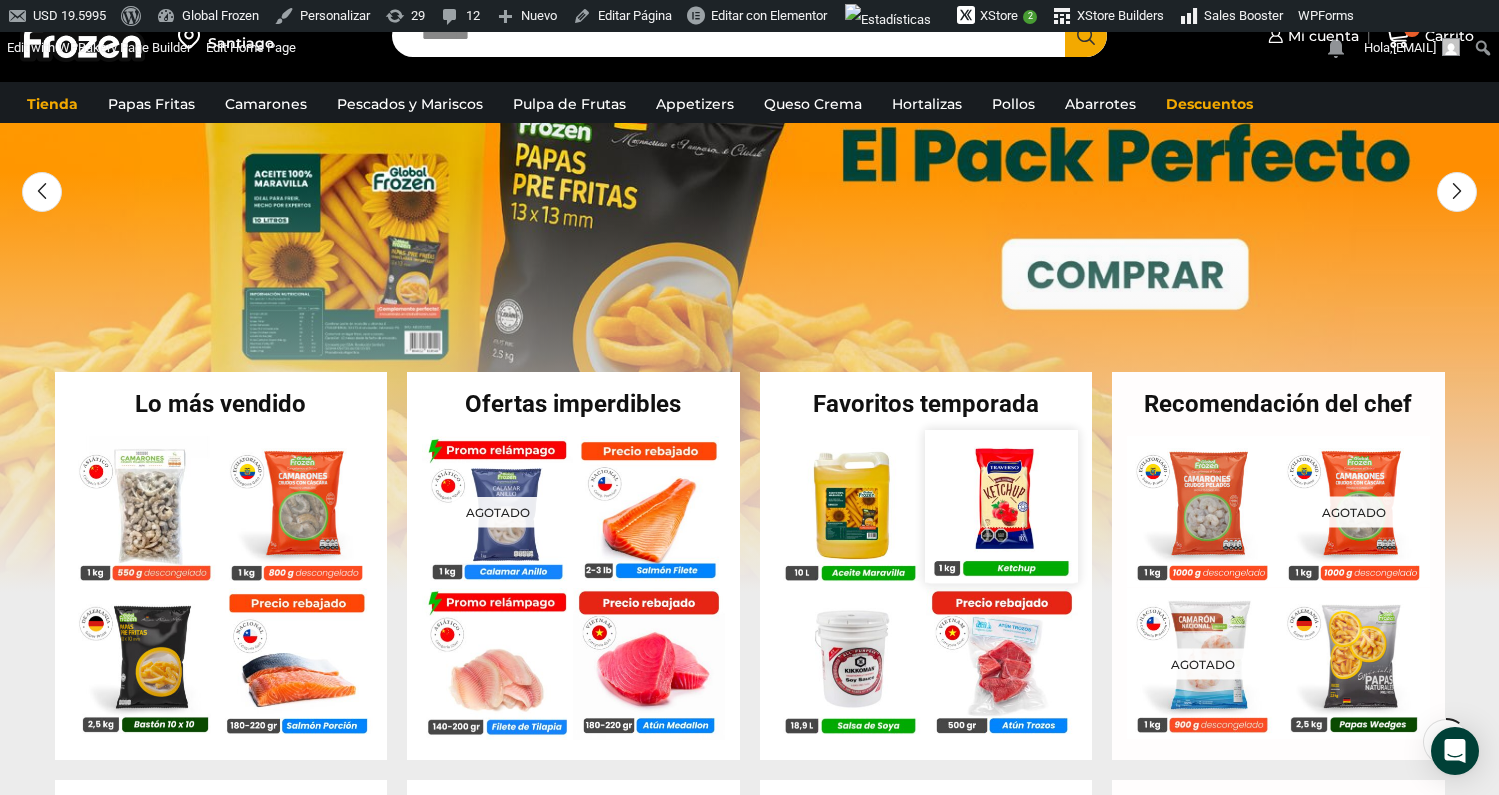 click at bounding box center (1001, 506) 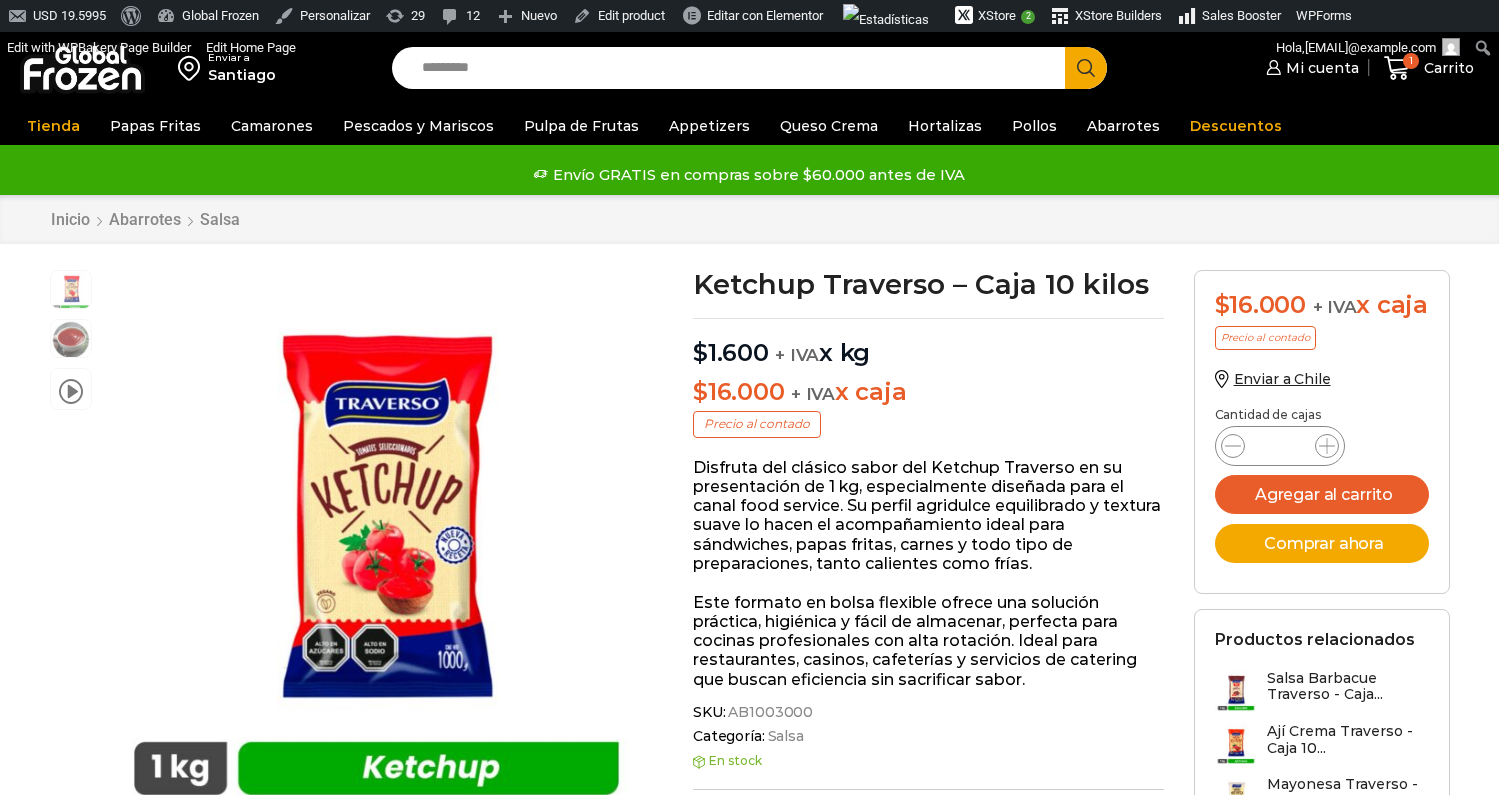 scroll, scrollTop: 1, scrollLeft: 0, axis: vertical 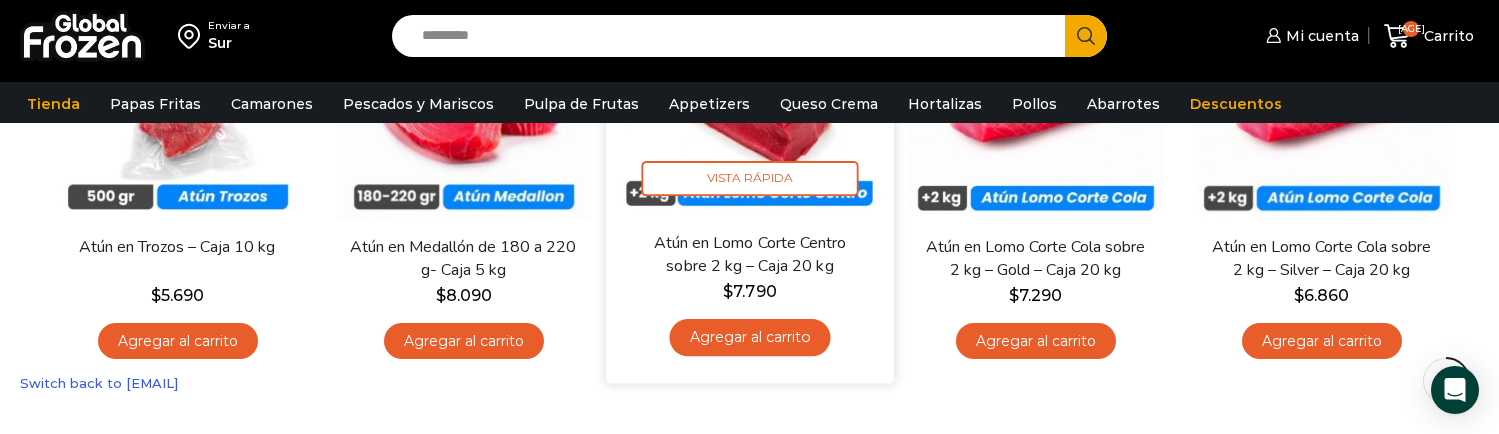 click on "Agregar al carrito" at bounding box center (749, 337) 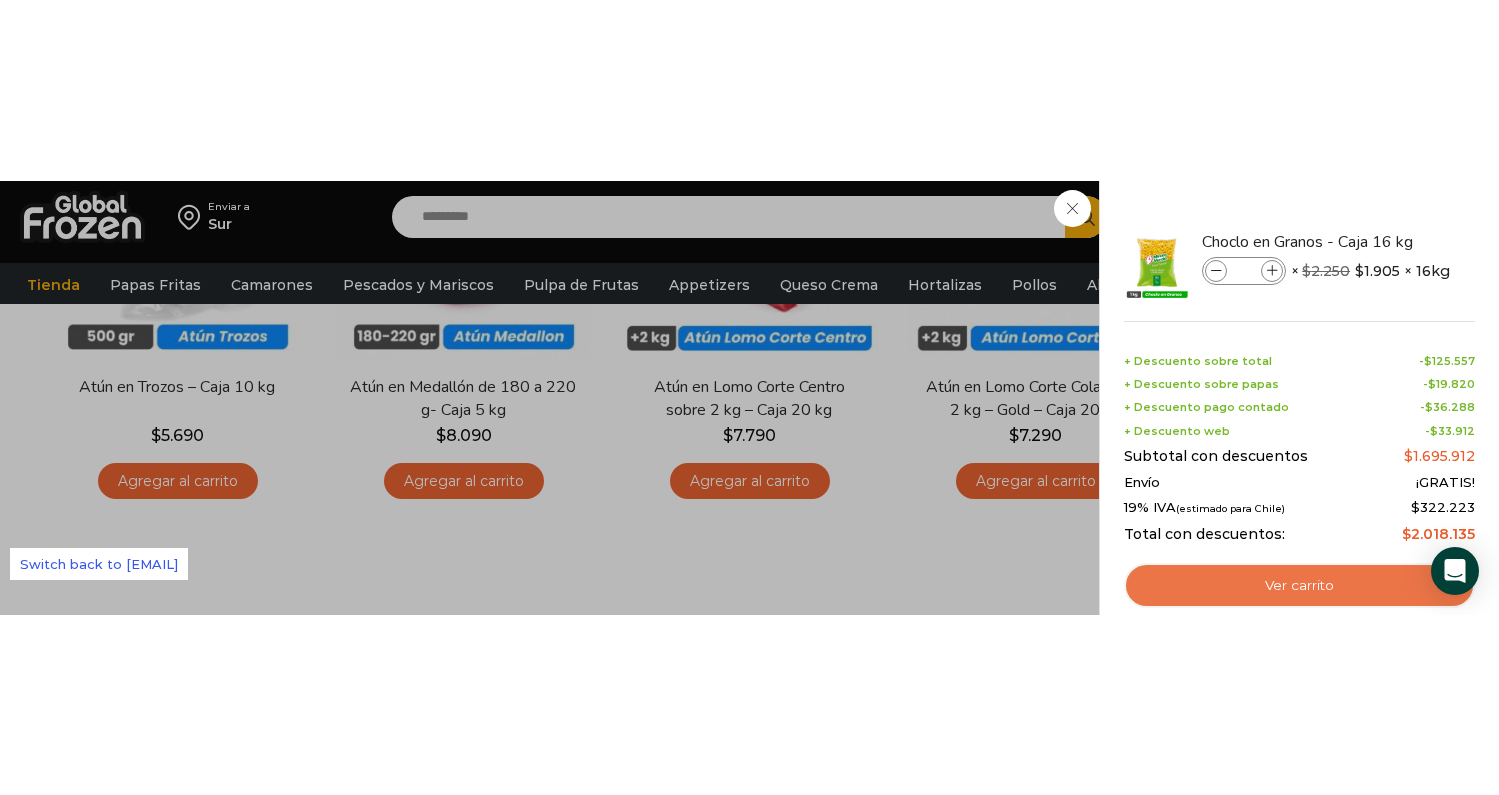 scroll, scrollTop: 385, scrollLeft: 0, axis: vertical 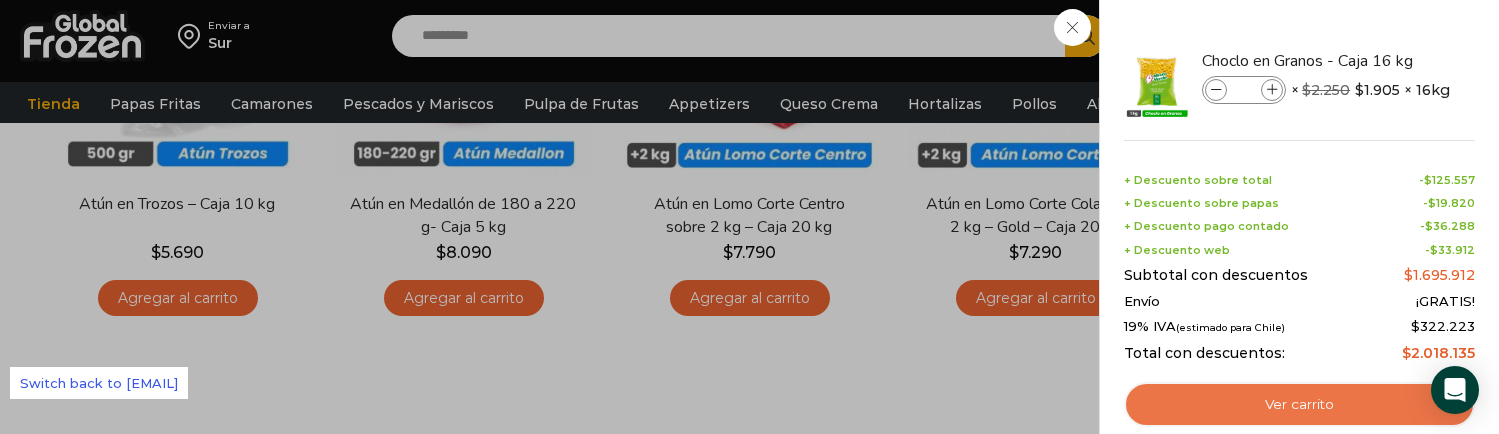 click on "Ver carrito" at bounding box center [1299, 405] 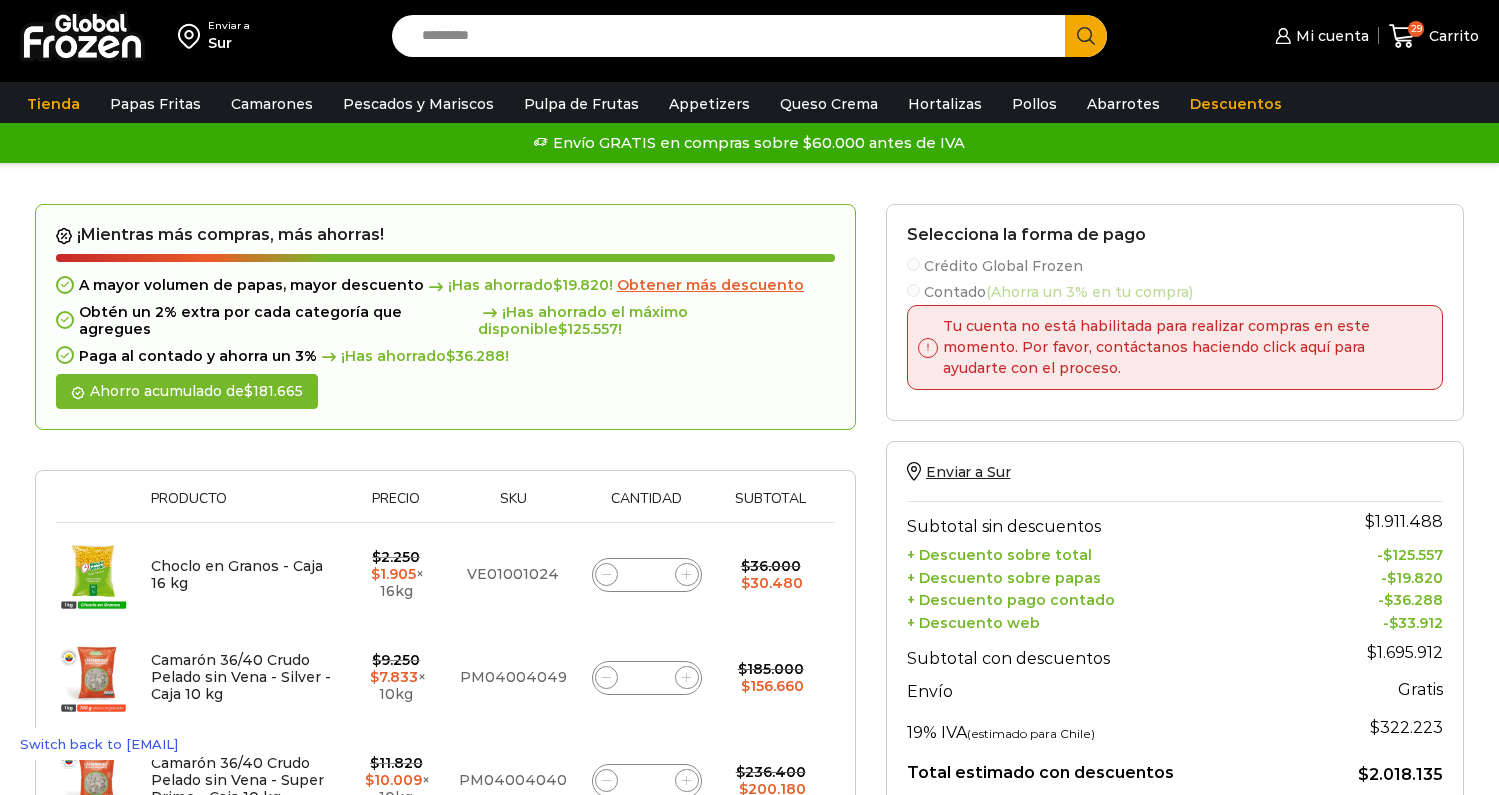 scroll, scrollTop: 0, scrollLeft: 0, axis: both 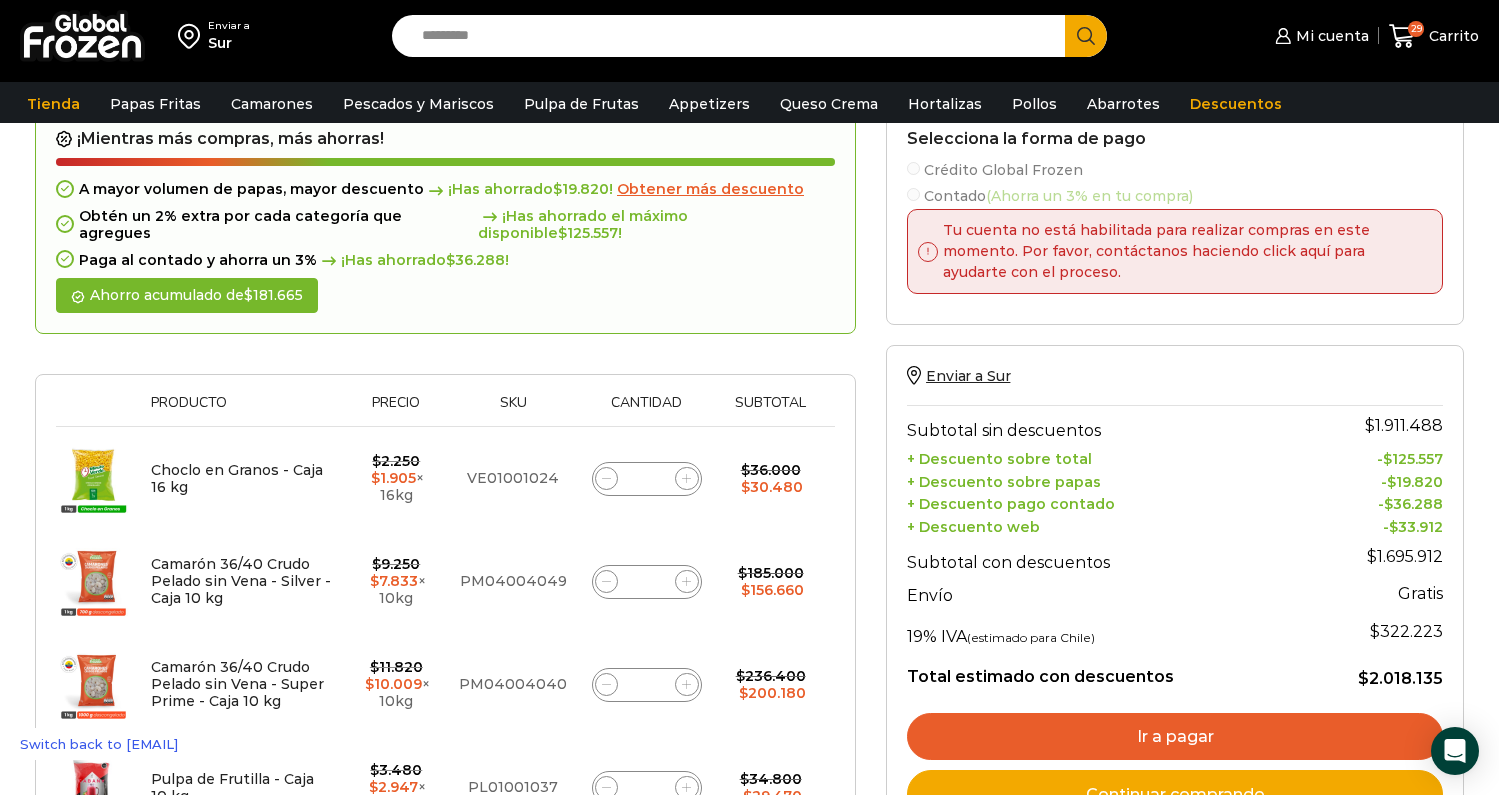 click 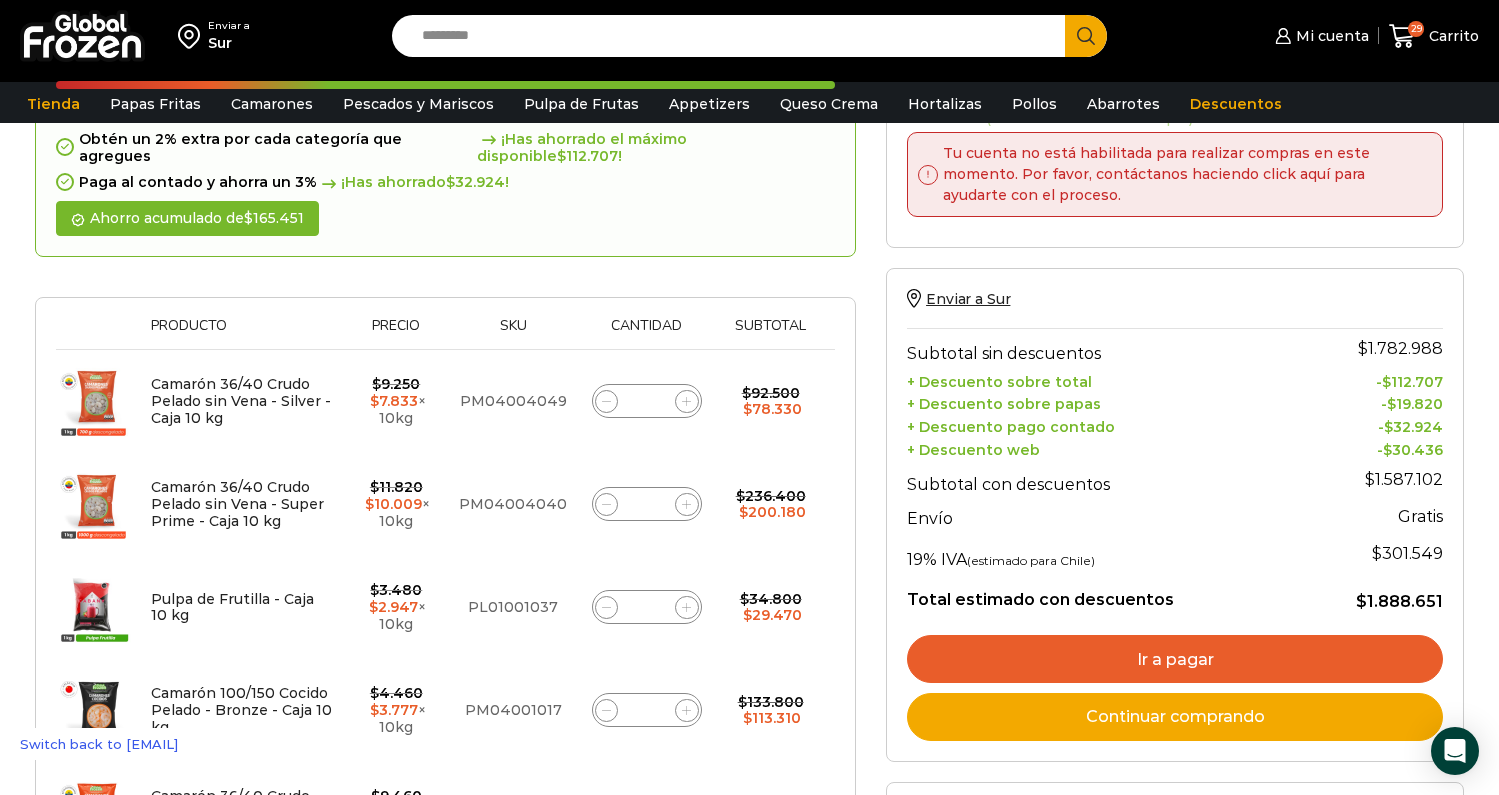 scroll, scrollTop: 113, scrollLeft: 0, axis: vertical 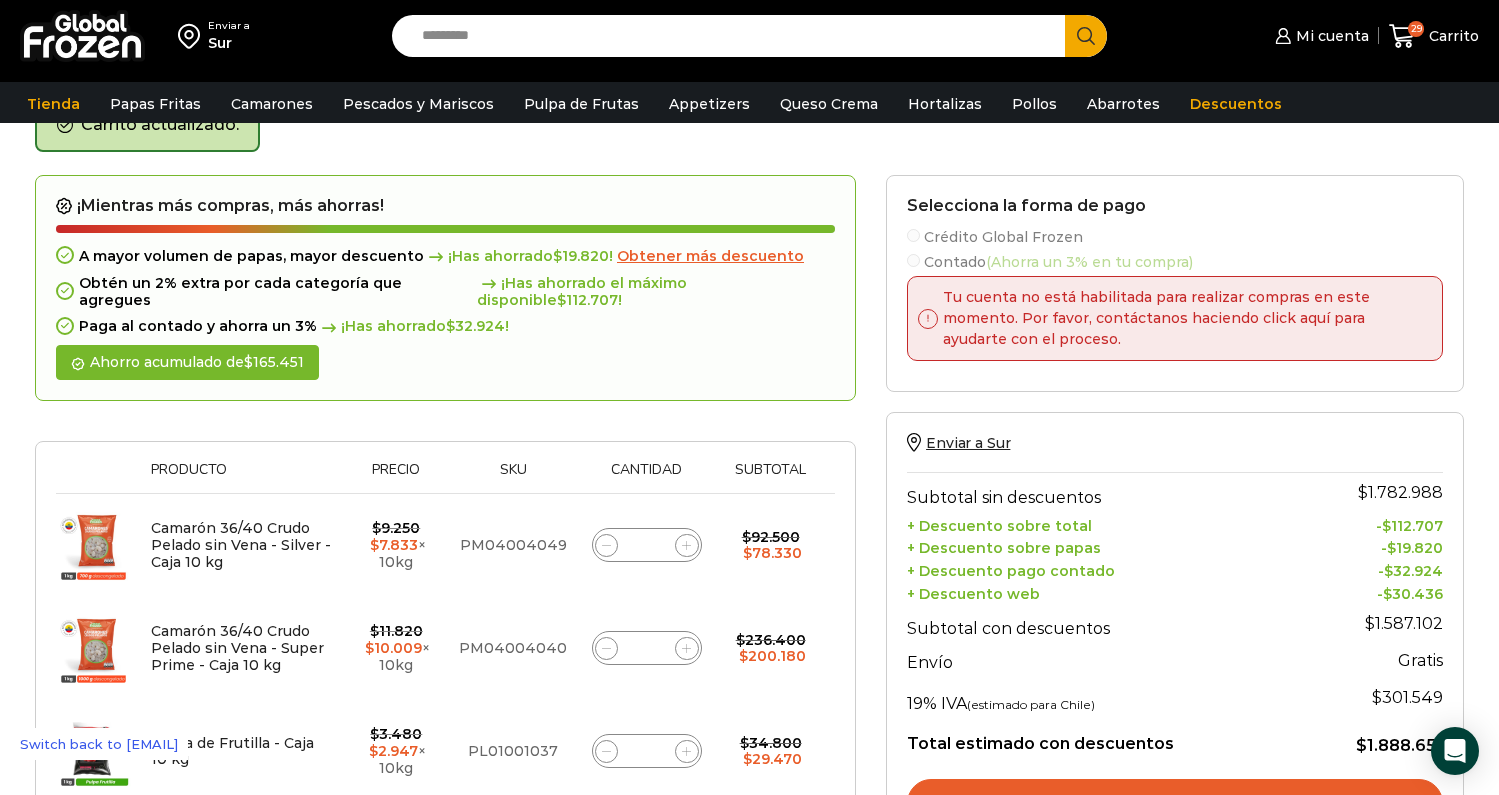 click 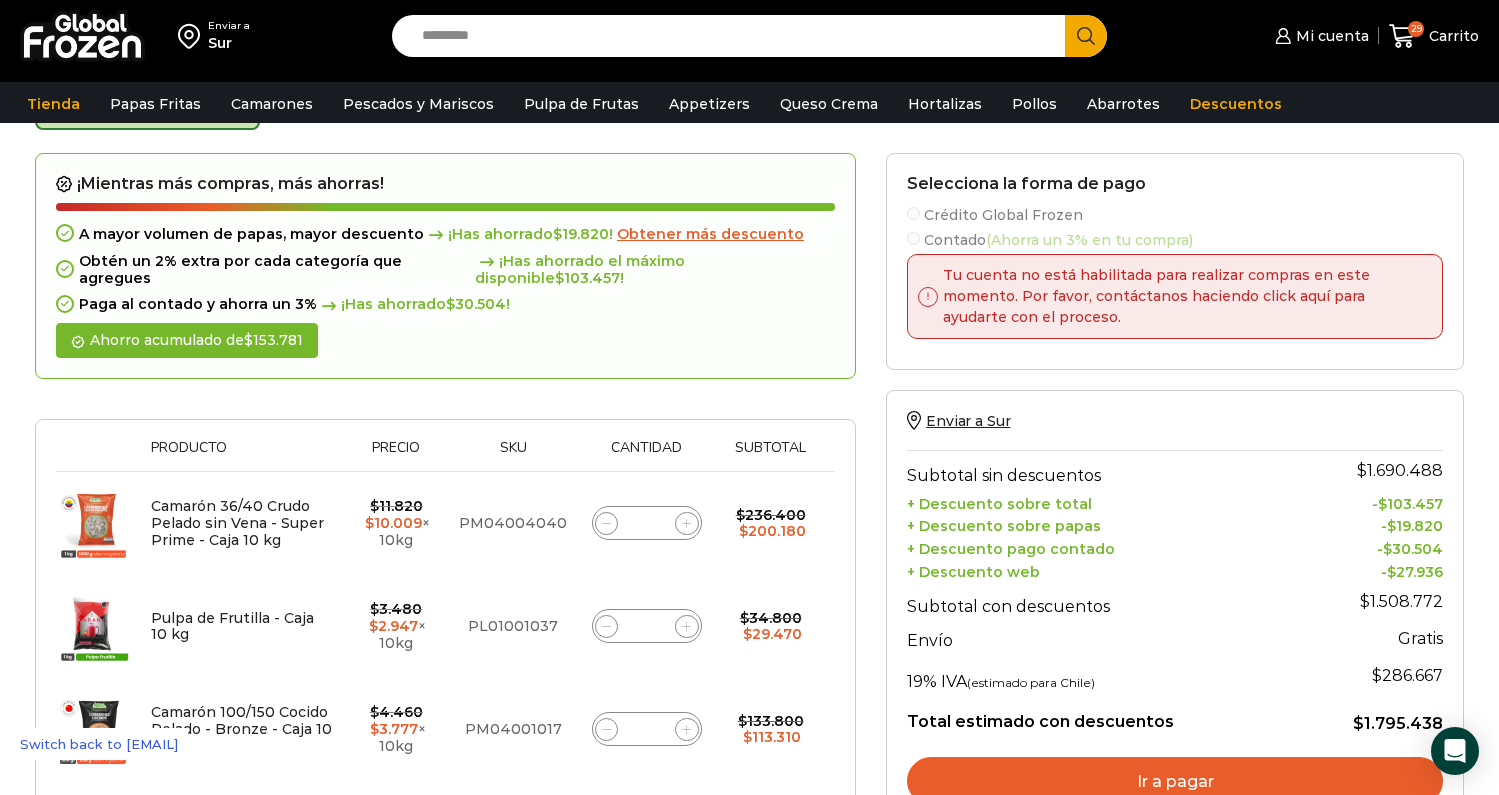 scroll, scrollTop: 250, scrollLeft: 0, axis: vertical 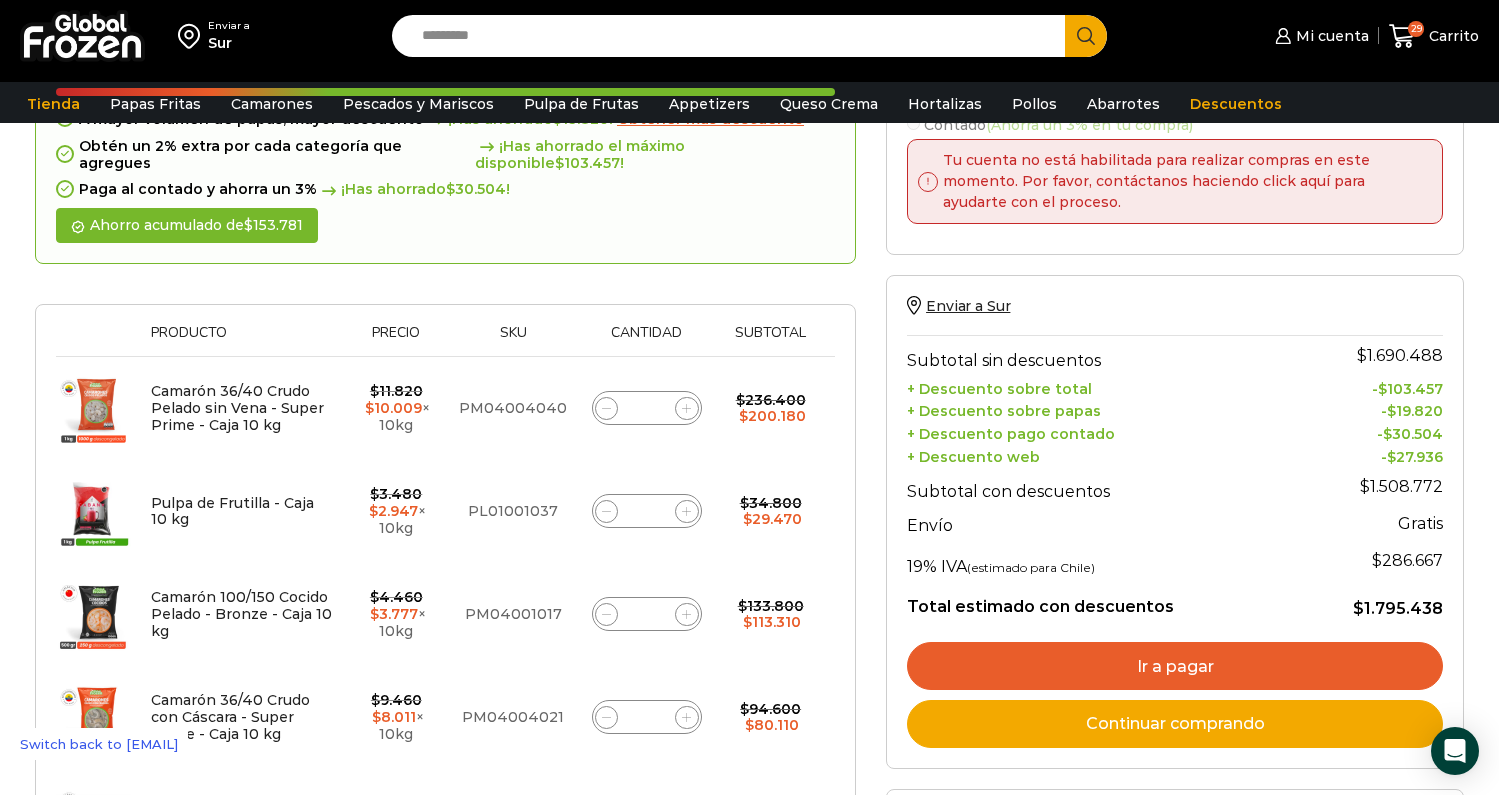 click 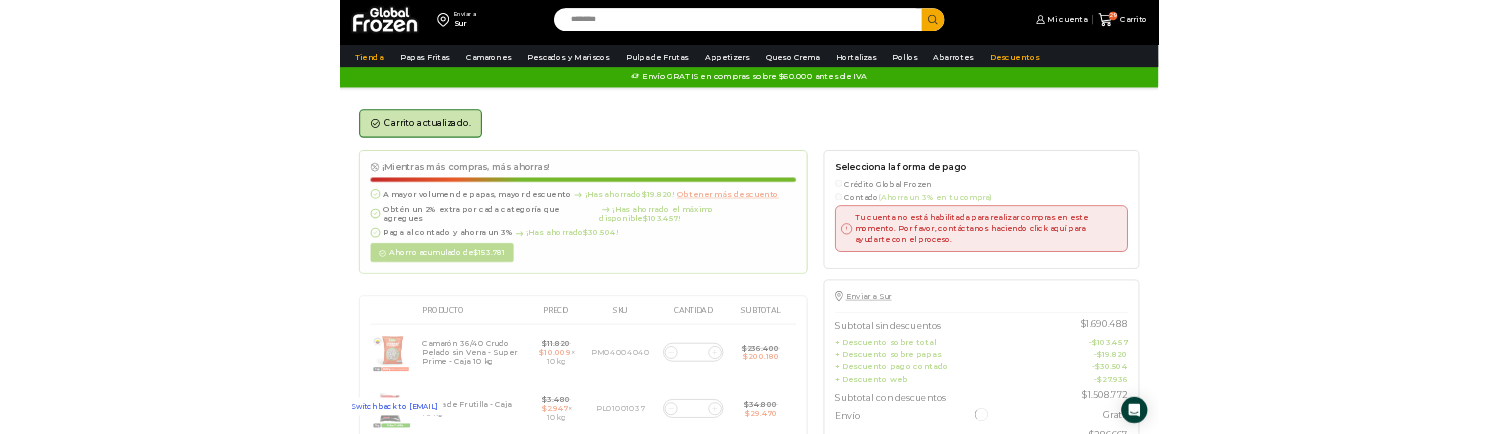 scroll, scrollTop: 0, scrollLeft: 0, axis: both 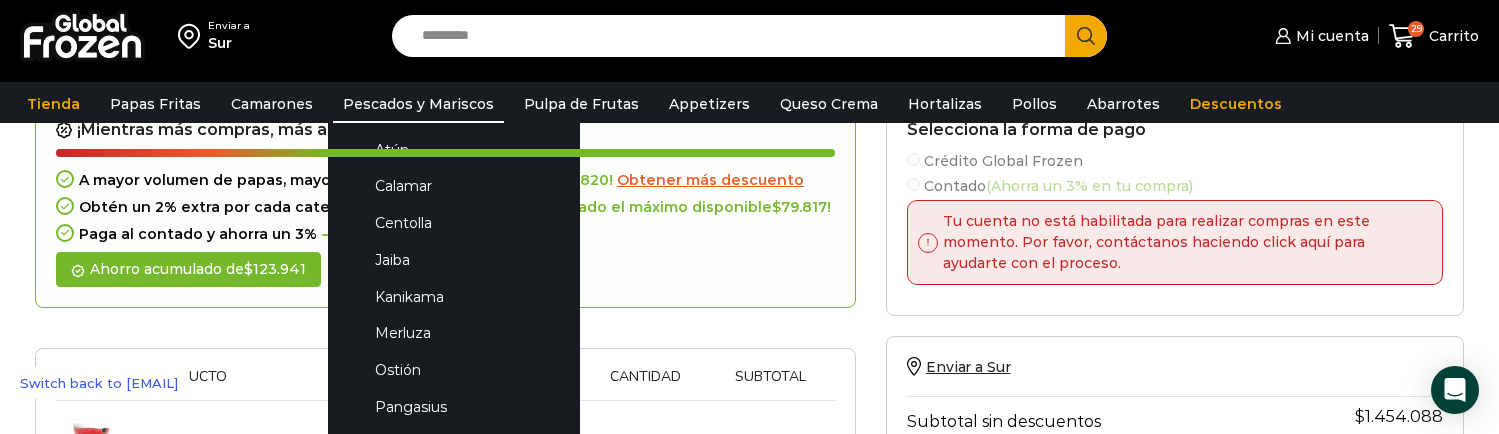 click on "Pescados y Mariscos" at bounding box center [418, 104] 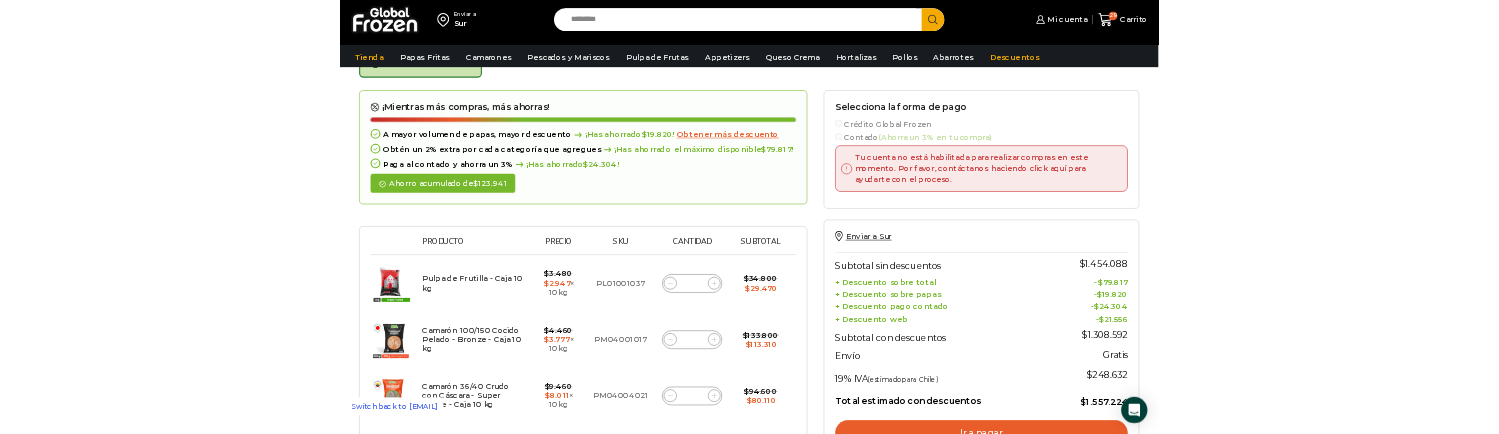 scroll, scrollTop: 0, scrollLeft: 0, axis: both 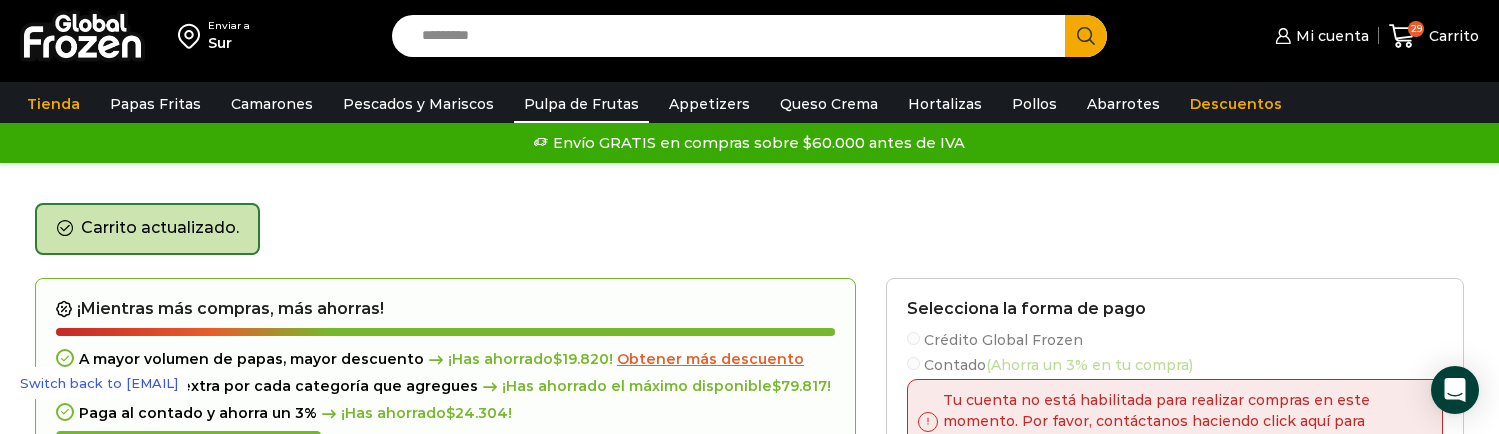 click on "Pulpa de Frutas" at bounding box center (581, 104) 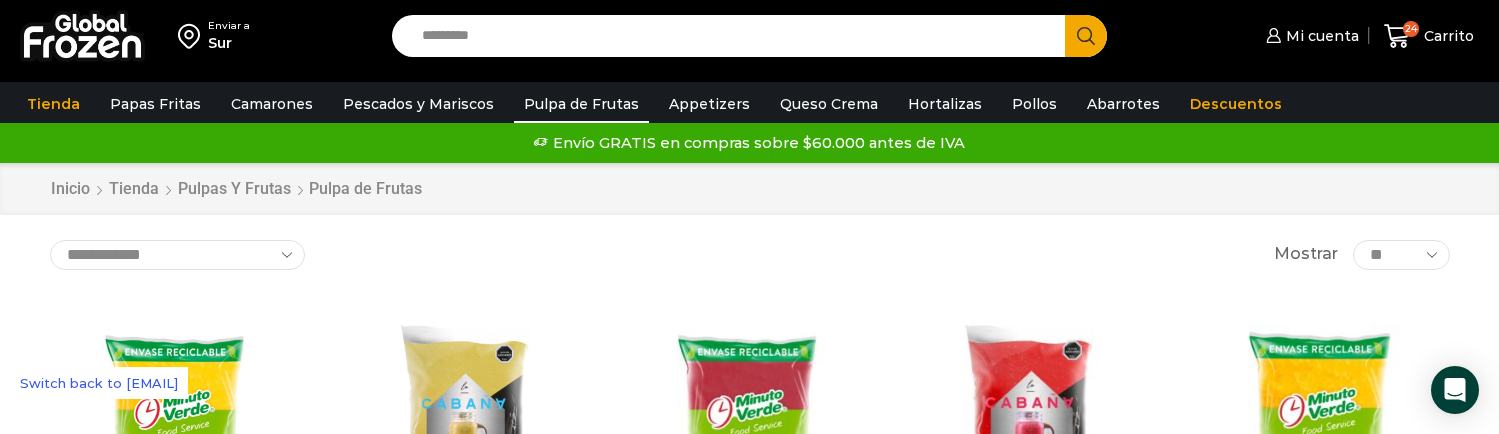 scroll, scrollTop: 0, scrollLeft: 0, axis: both 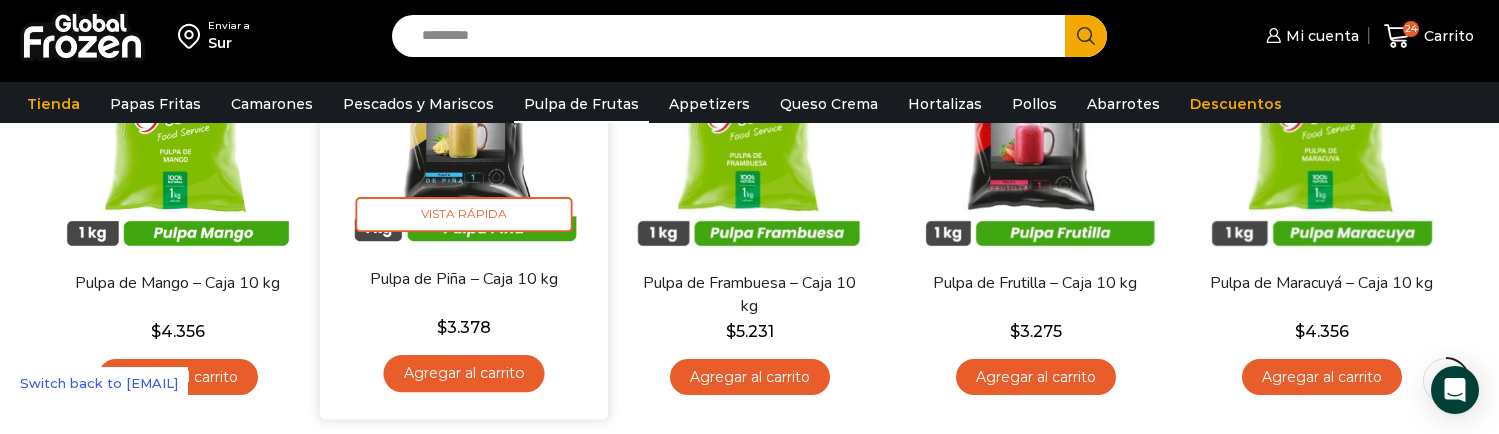 click on "Pulpa de Piña – Caja 10 kg" at bounding box center [463, 278] 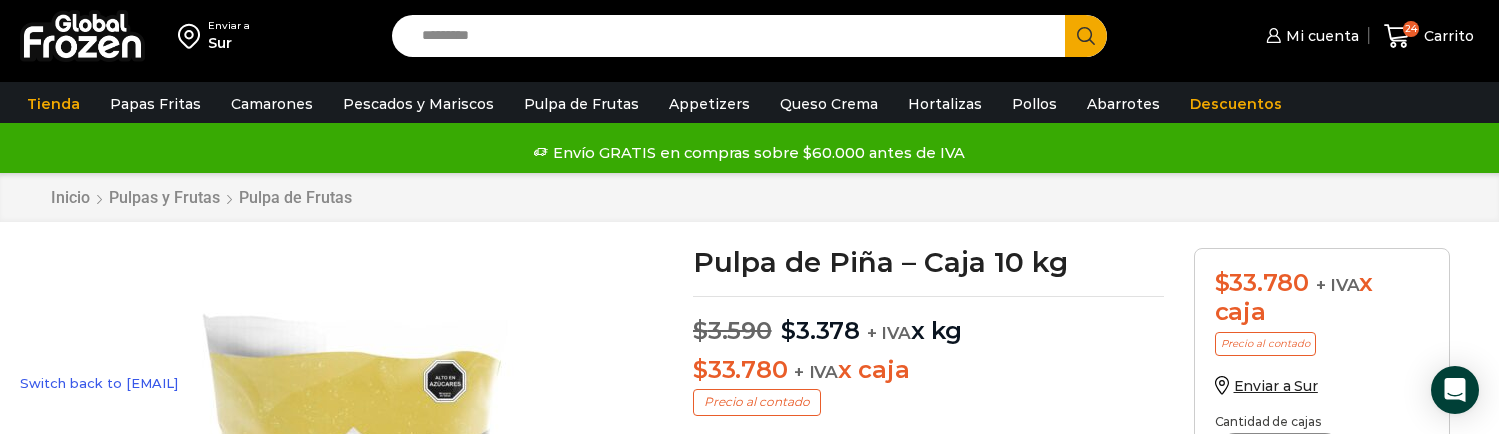 scroll, scrollTop: 1, scrollLeft: 0, axis: vertical 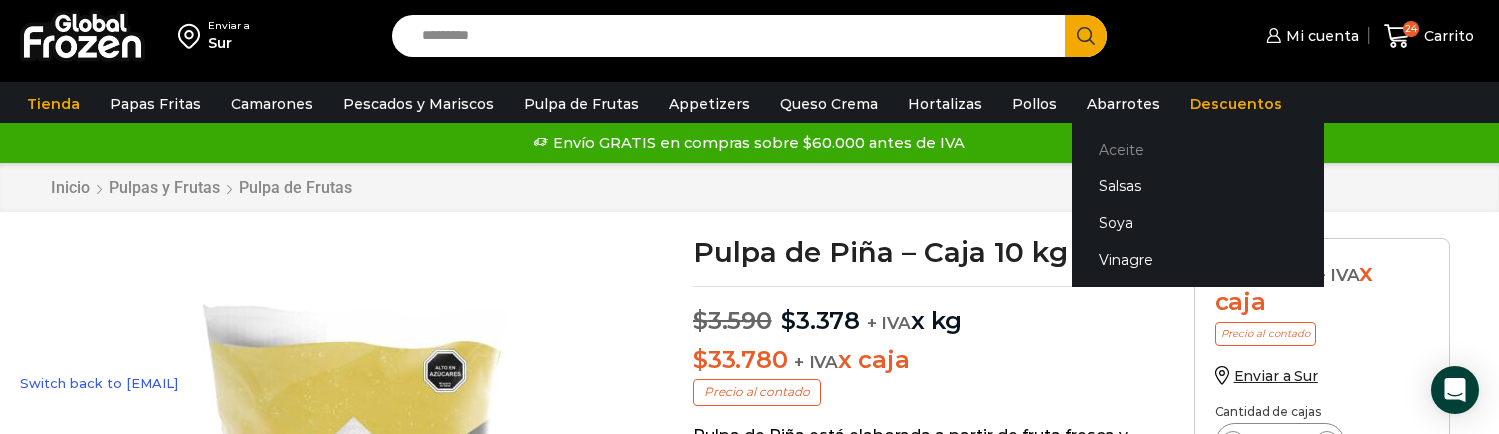 click on "Aceite" at bounding box center [1198, 149] 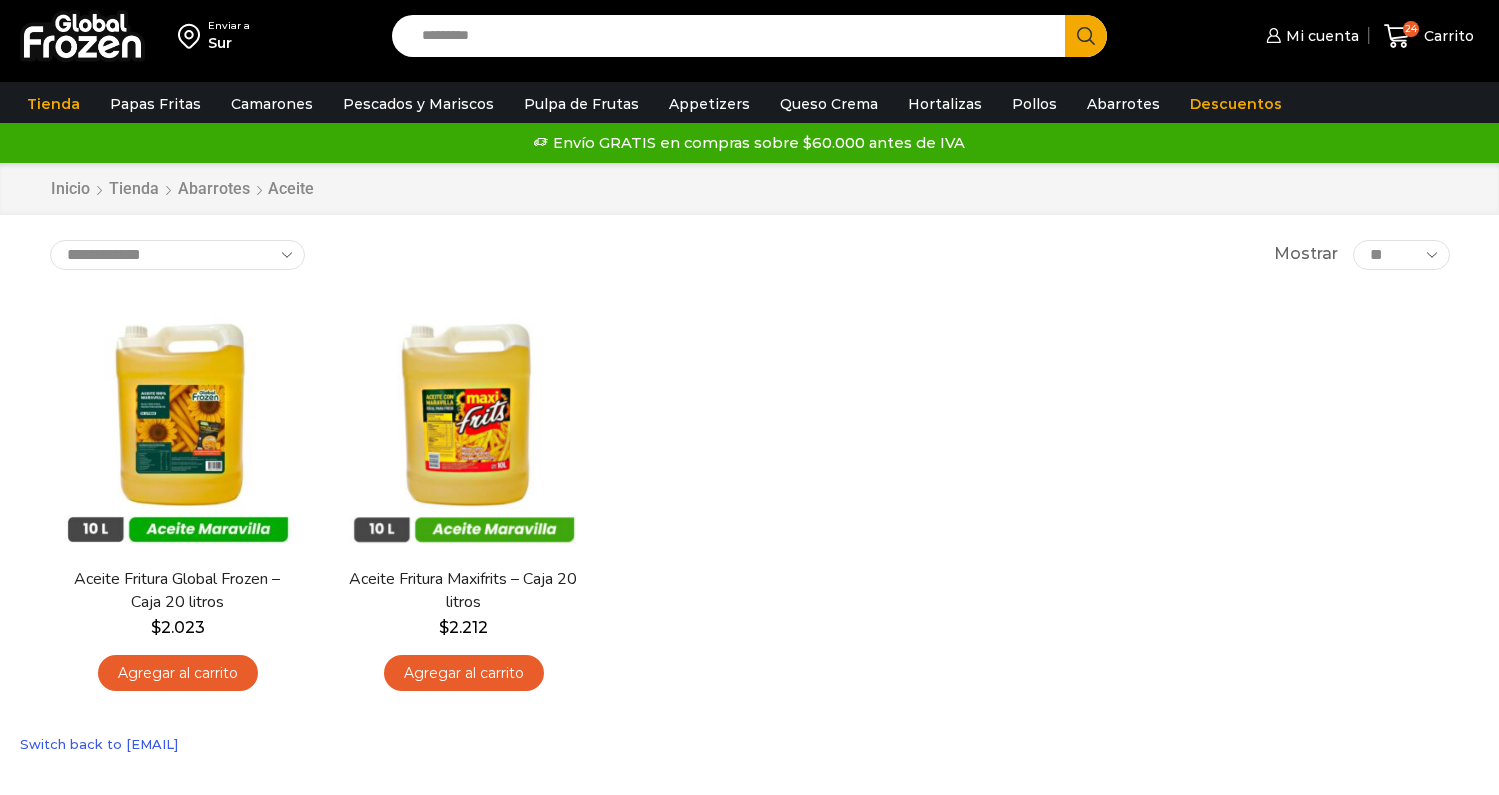 scroll, scrollTop: 0, scrollLeft: 0, axis: both 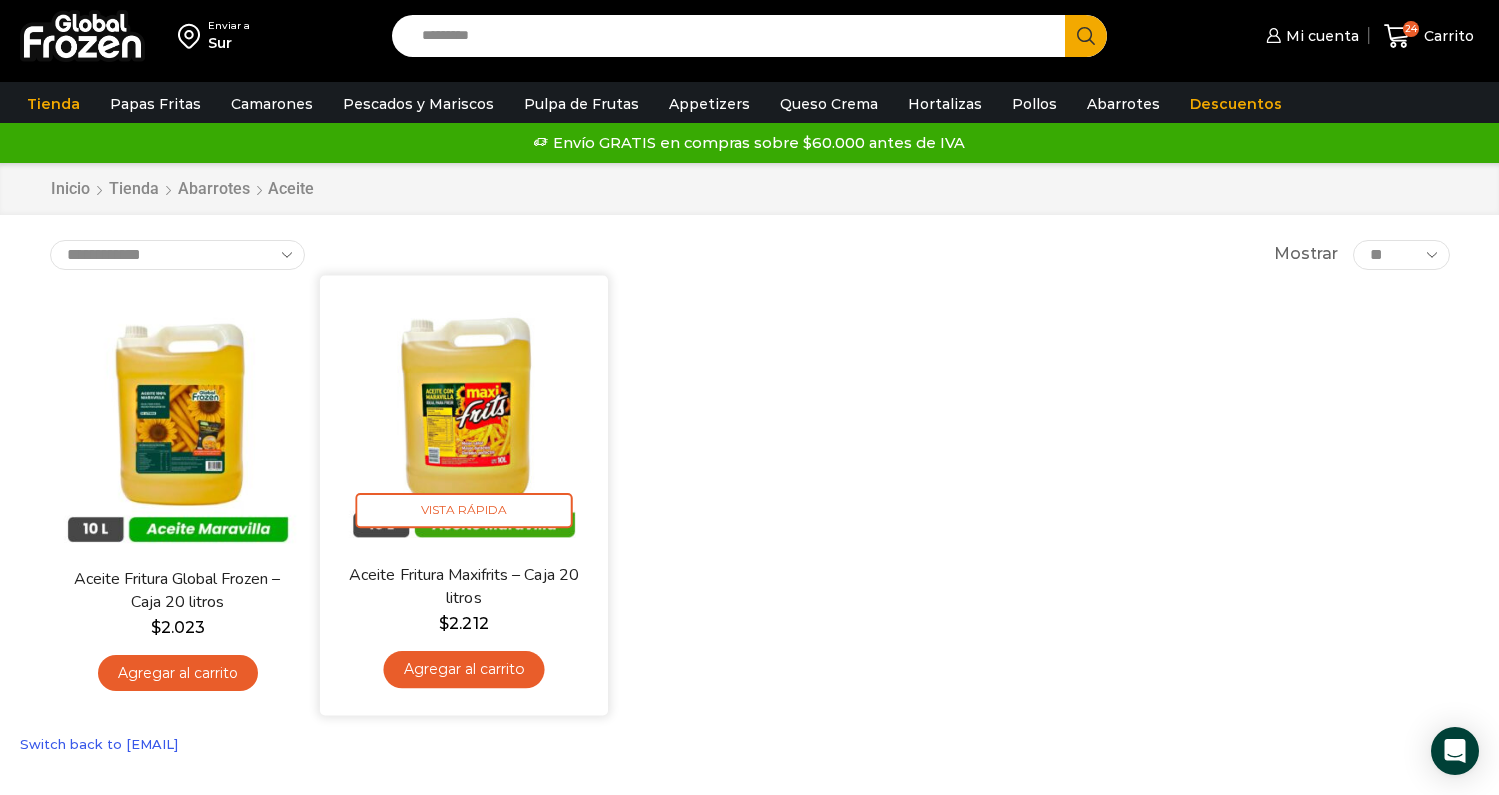 click at bounding box center [464, 419] 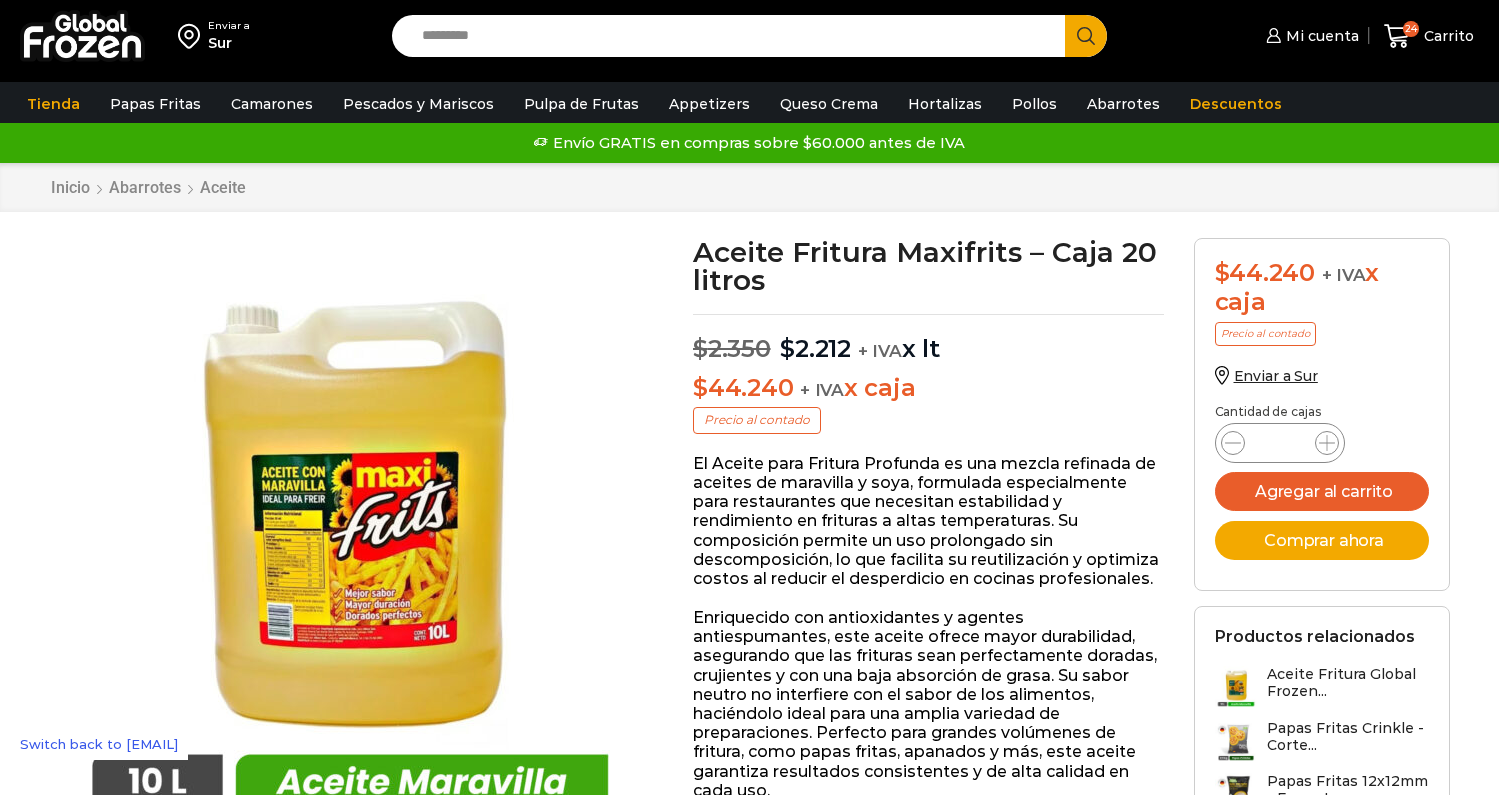 scroll, scrollTop: 1, scrollLeft: 0, axis: vertical 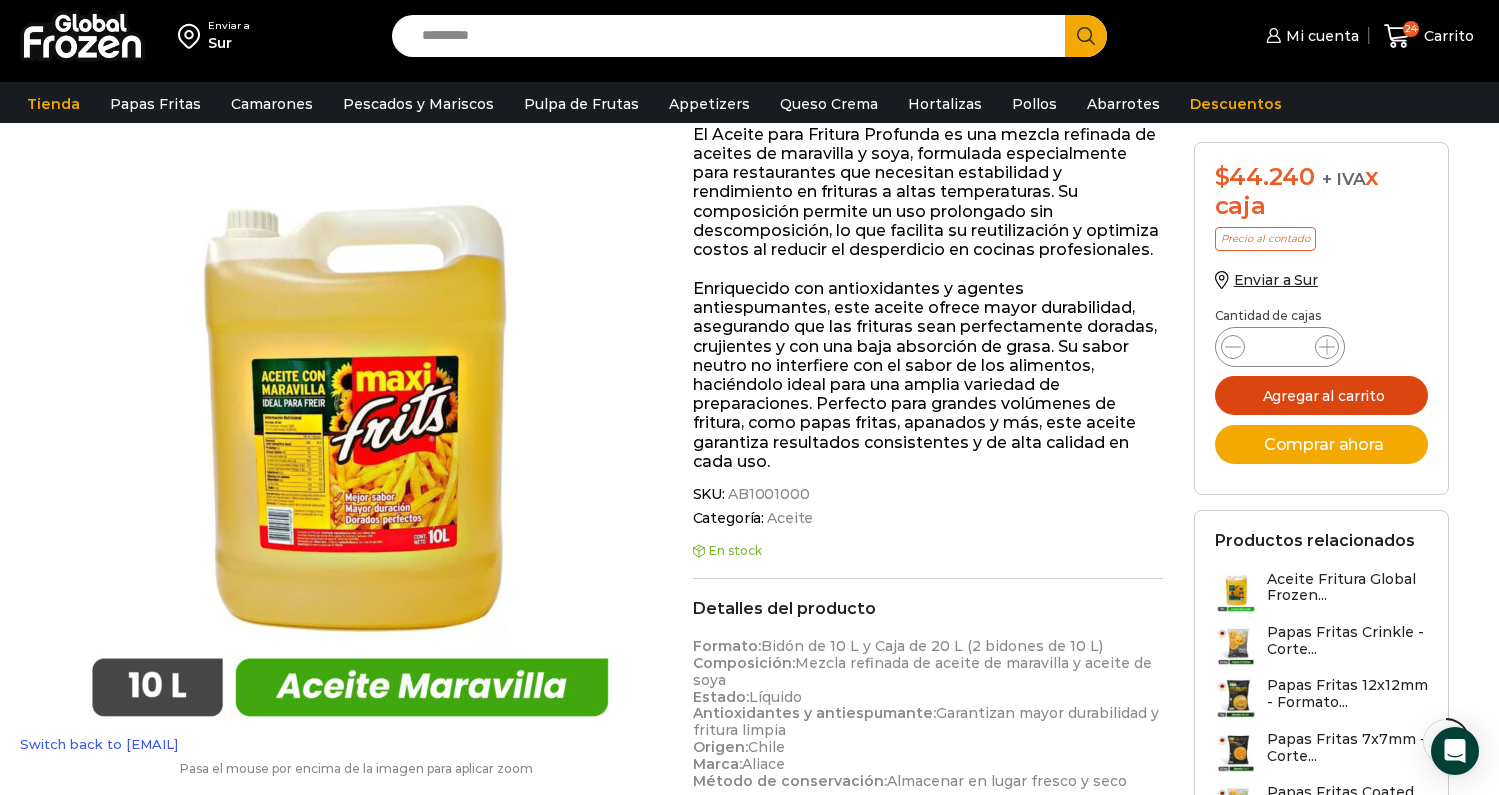click on "Agregar al carrito" at bounding box center [1322, 395] 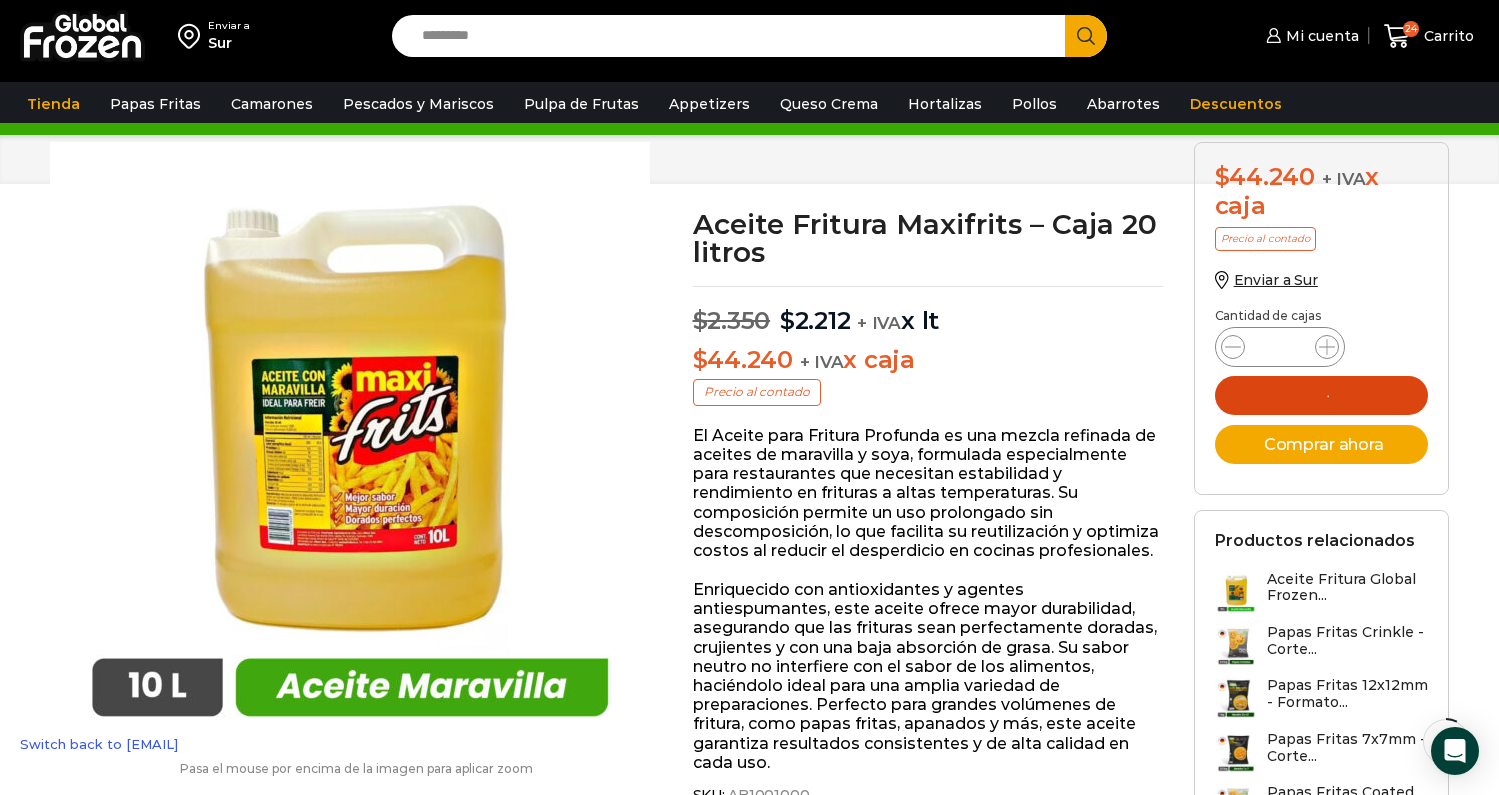 scroll, scrollTop: 0, scrollLeft: 0, axis: both 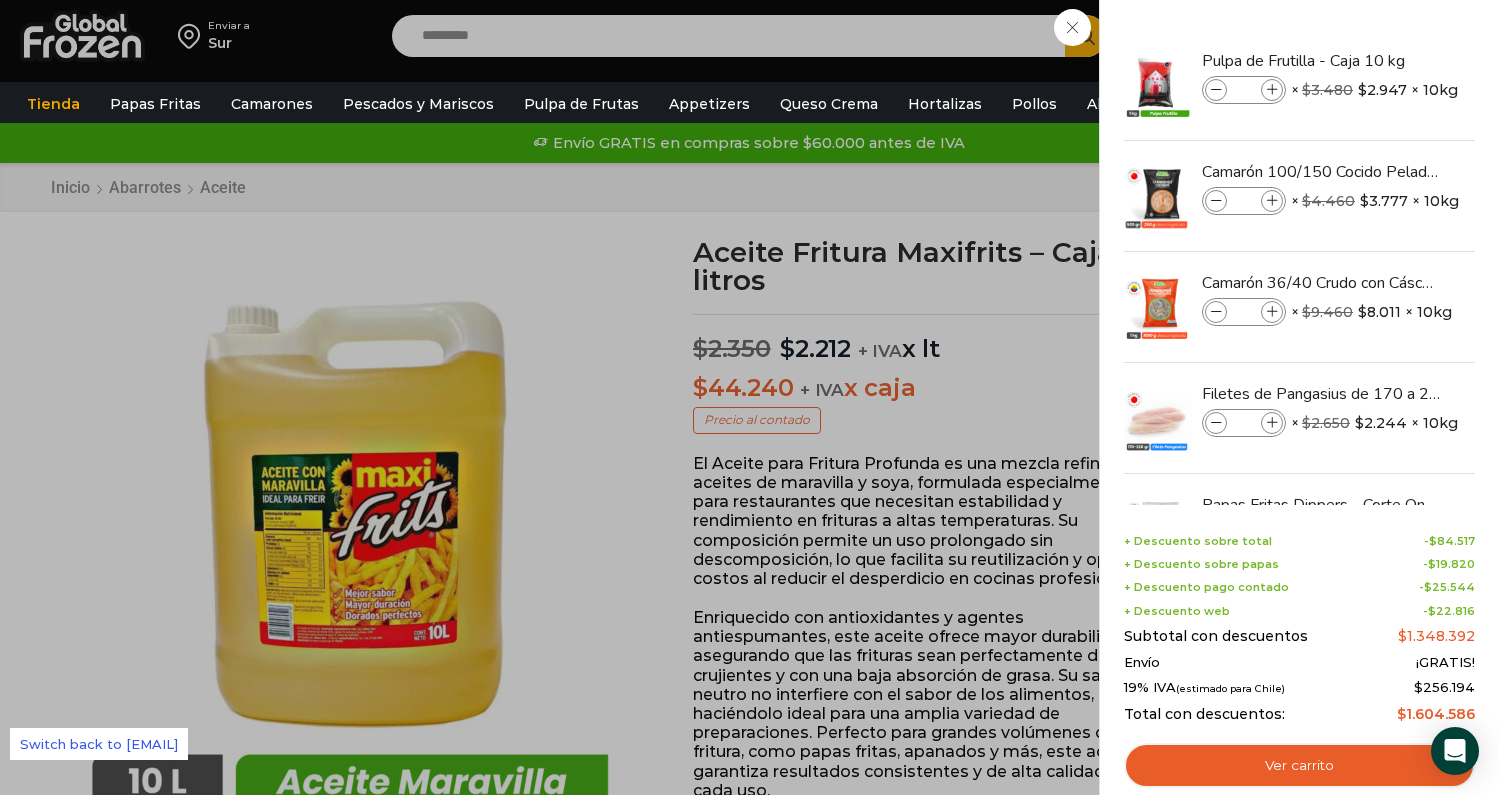 click on "25
Carrito
25
25
Shopping Cart
*" at bounding box center (1429, 36) 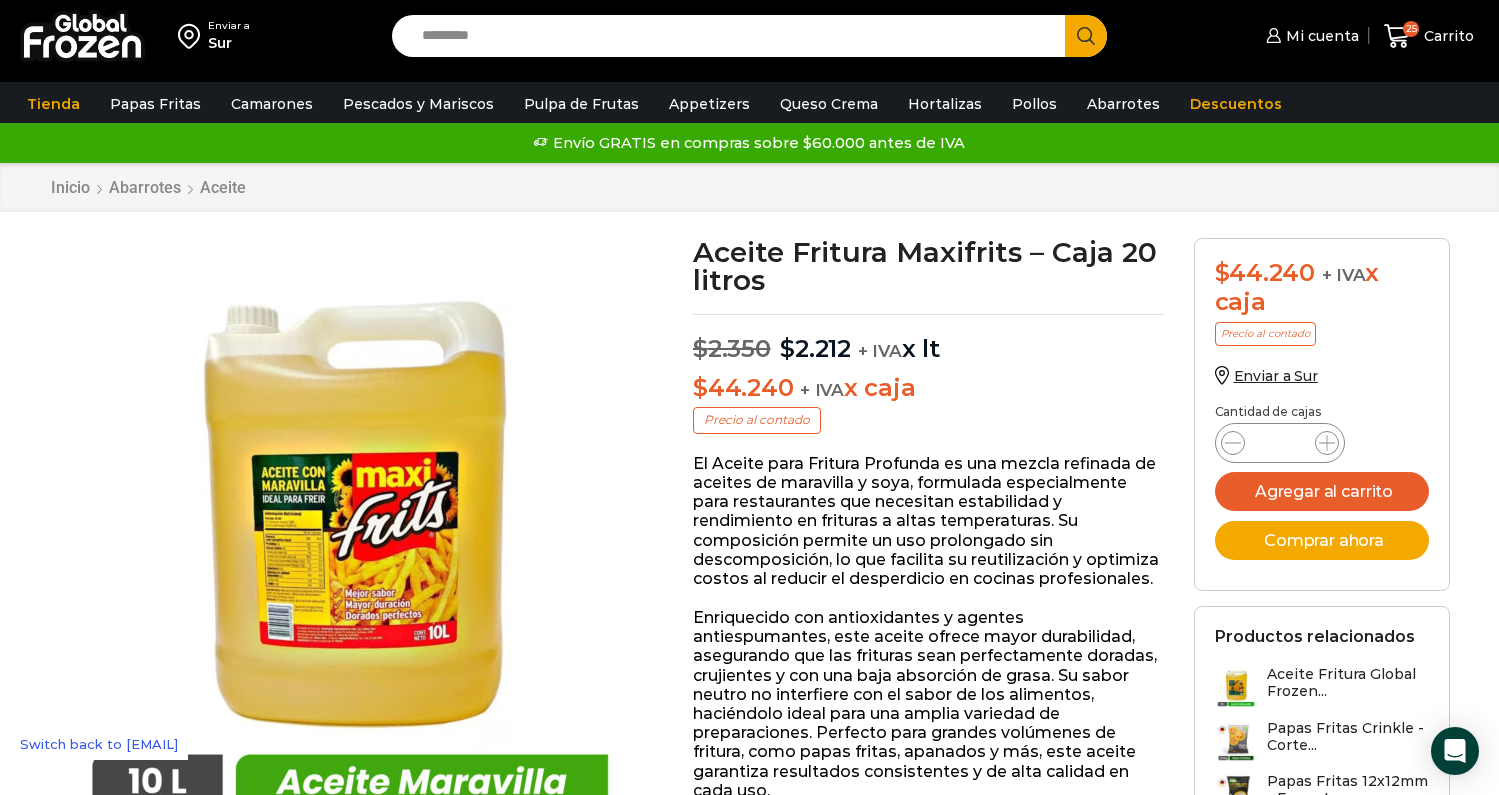 click at bounding box center [82, 36] 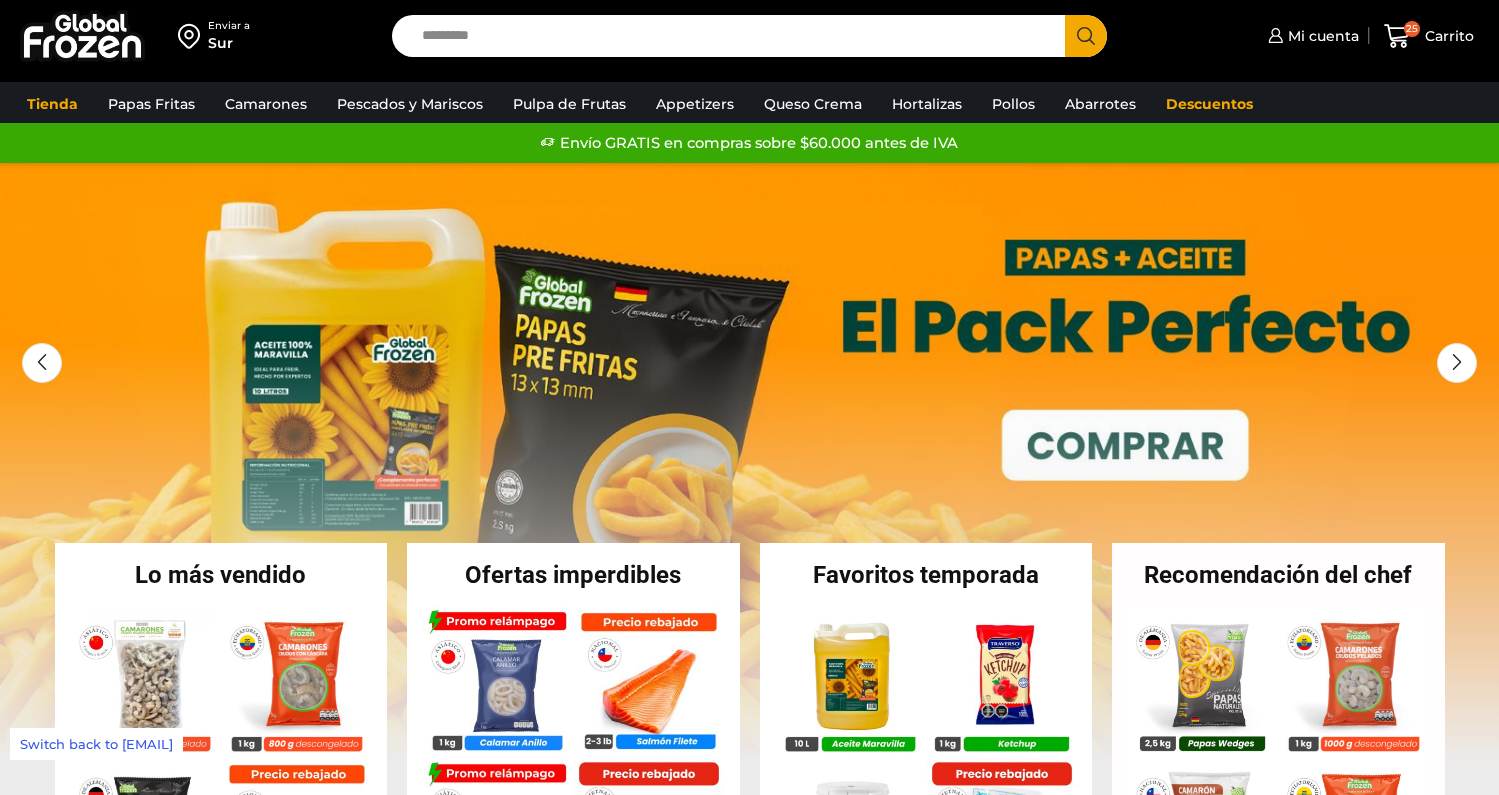 scroll, scrollTop: 0, scrollLeft: 0, axis: both 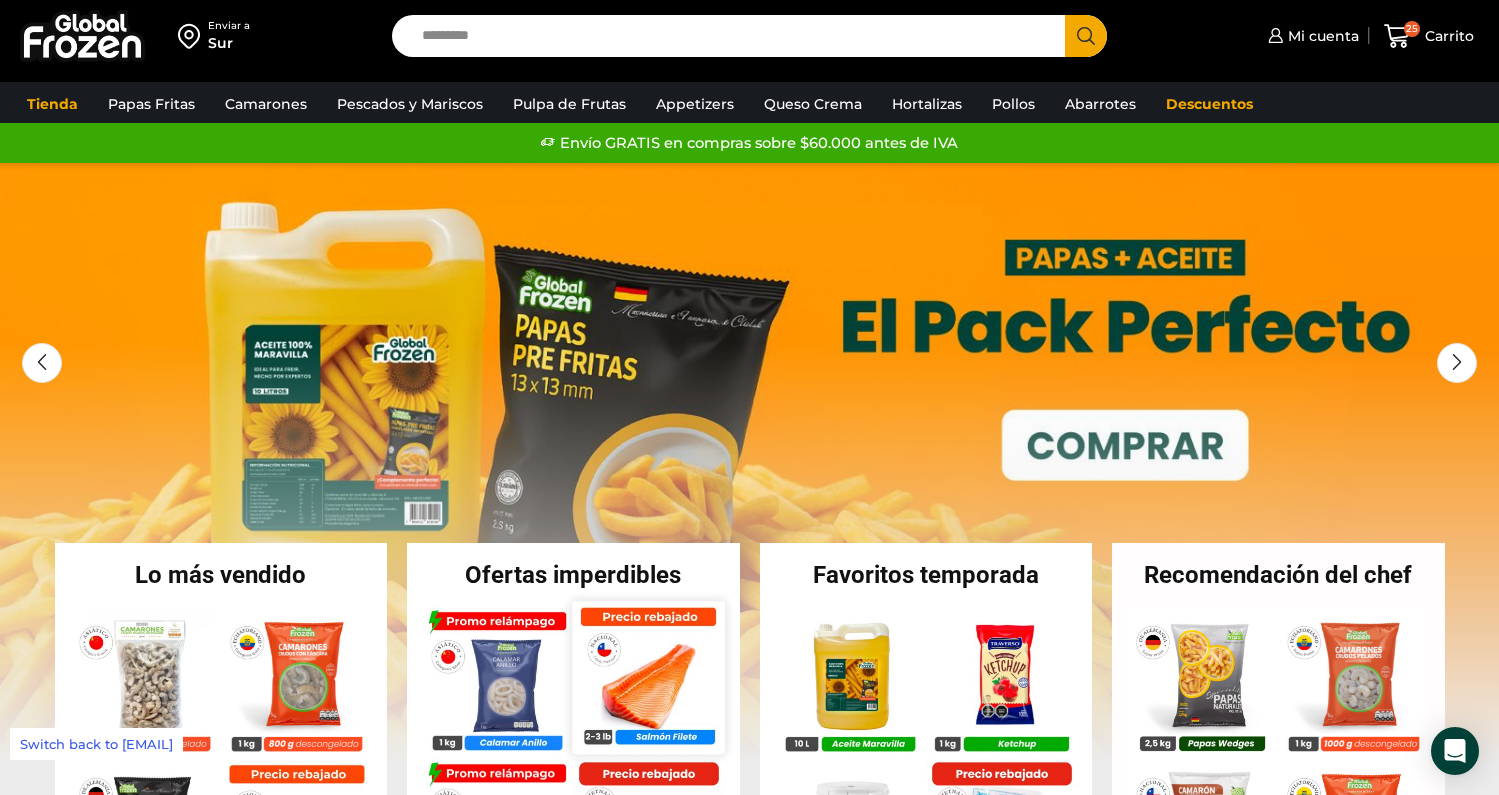 click at bounding box center (649, 677) 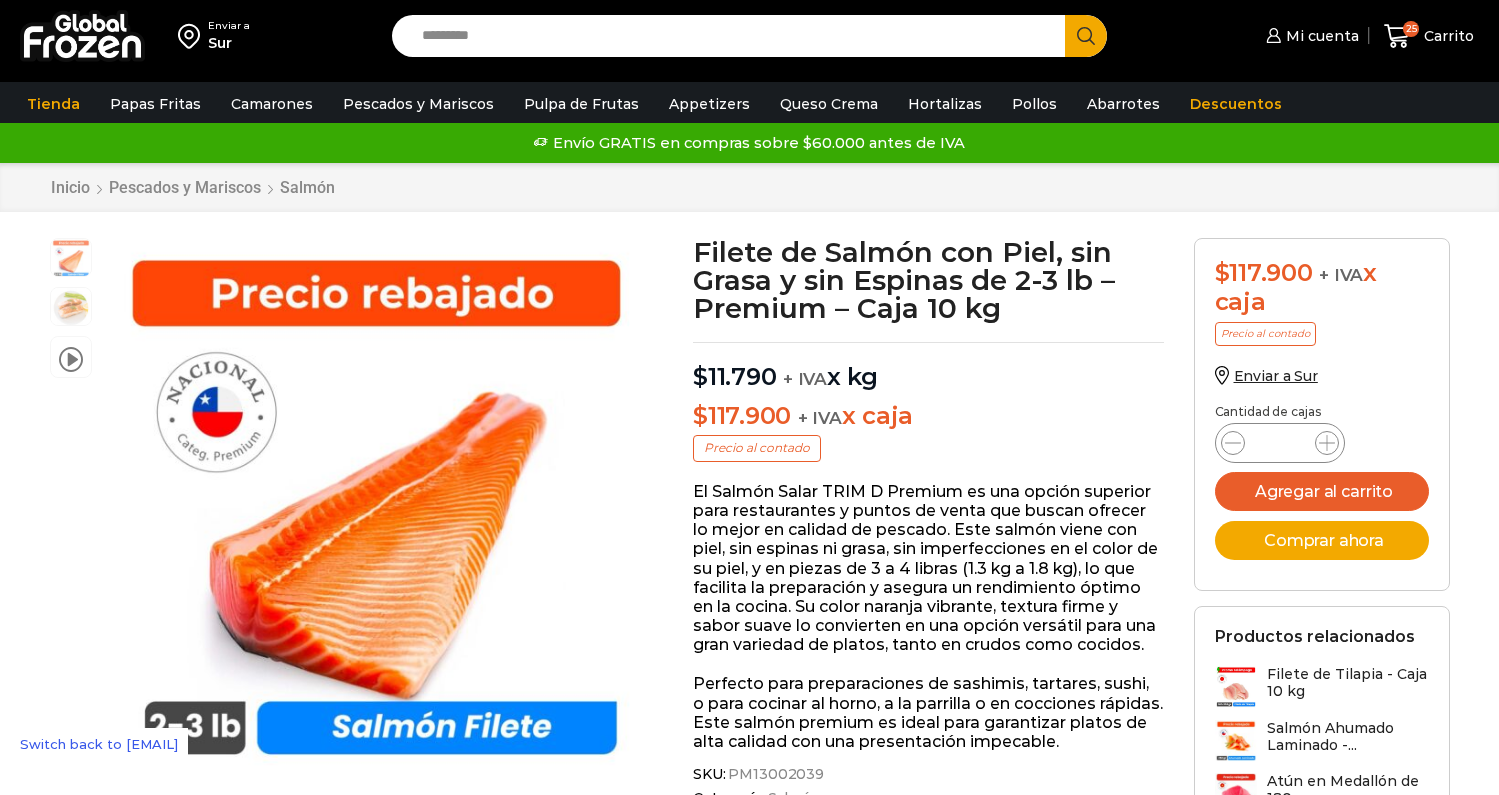 scroll, scrollTop: 1, scrollLeft: 0, axis: vertical 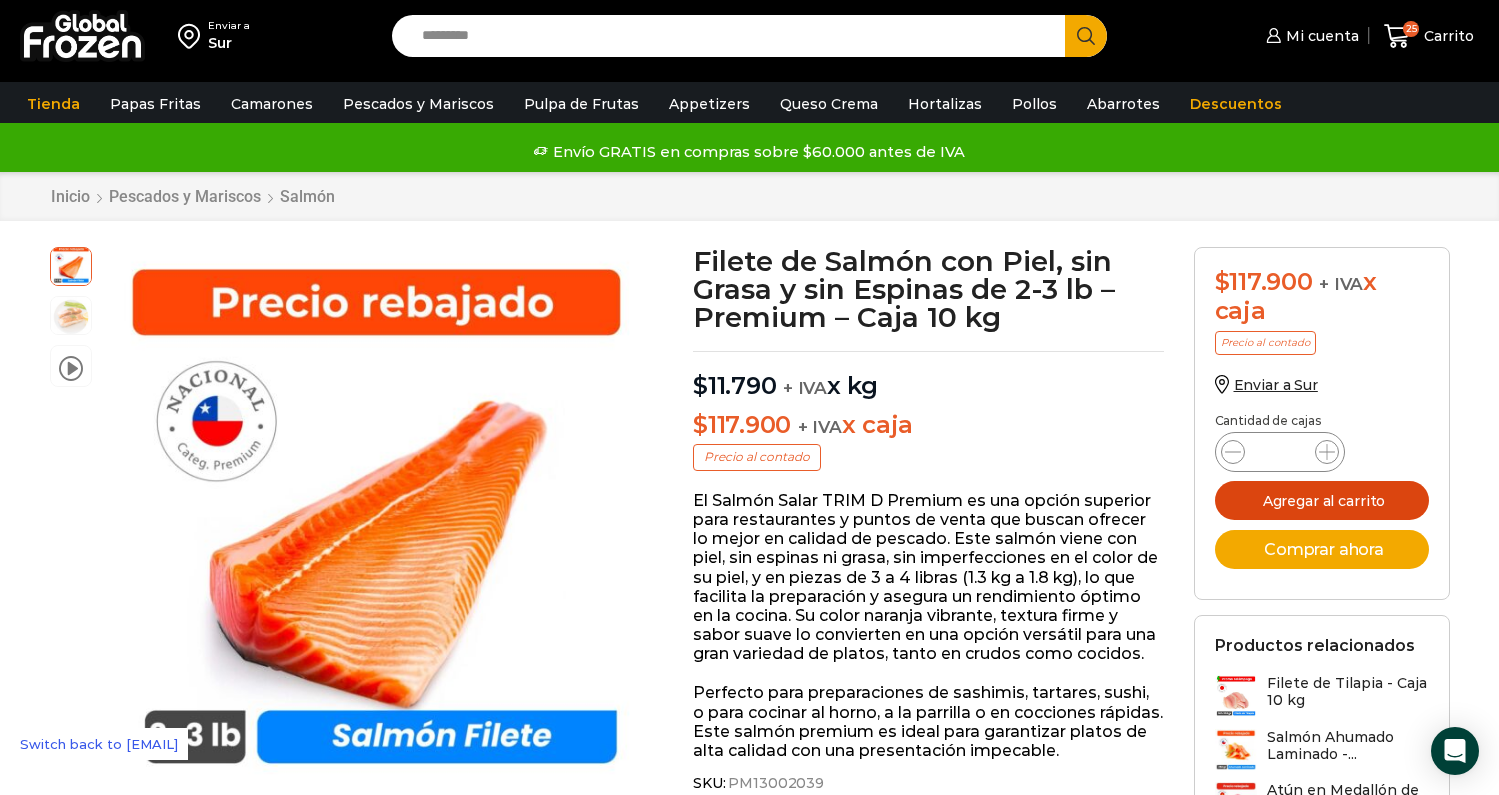 click on "Agregar al carrito" at bounding box center (1322, 500) 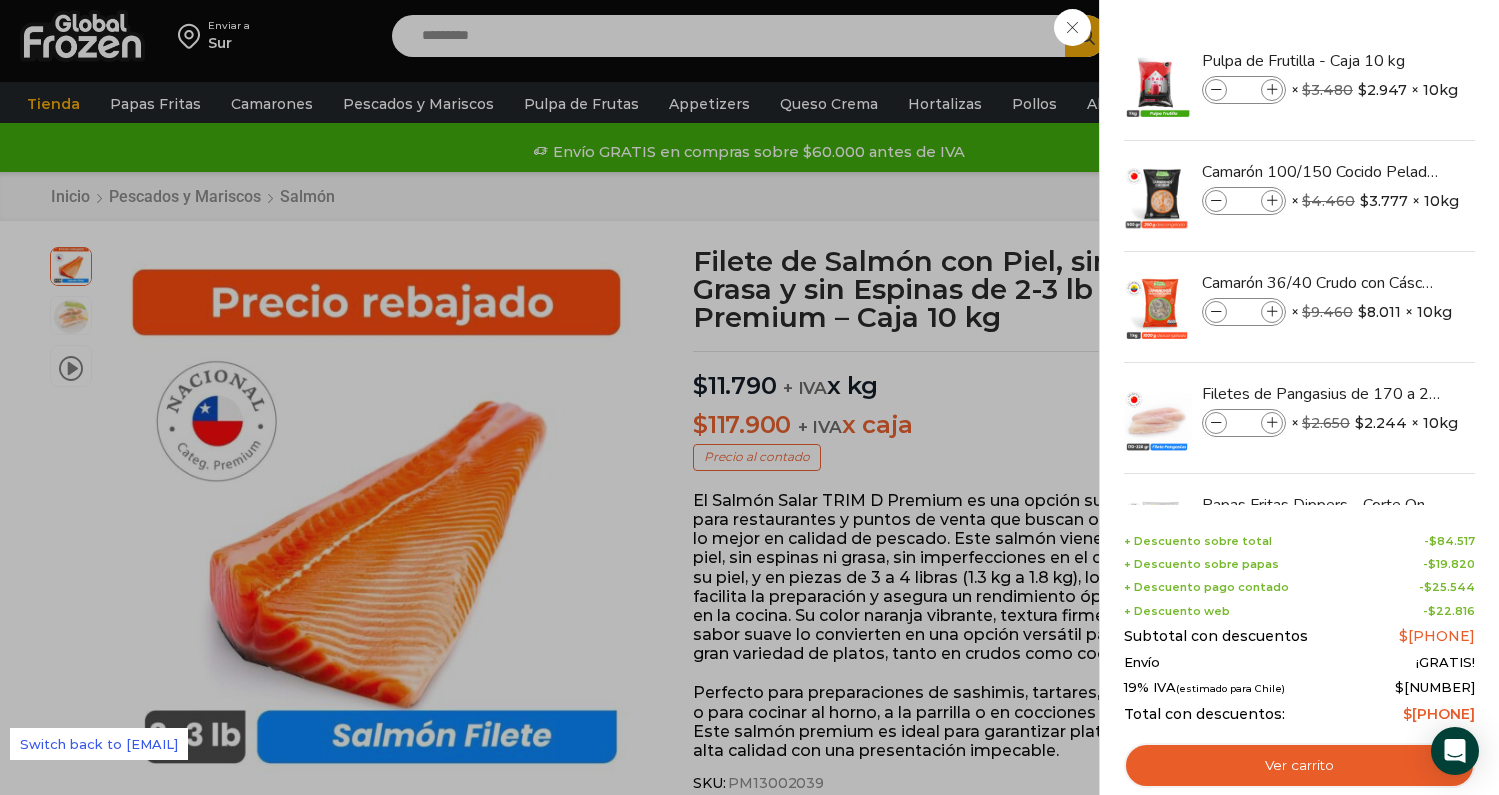 click on "26
Carrito
26
26
Shopping Cart
*" at bounding box center [1429, 36] 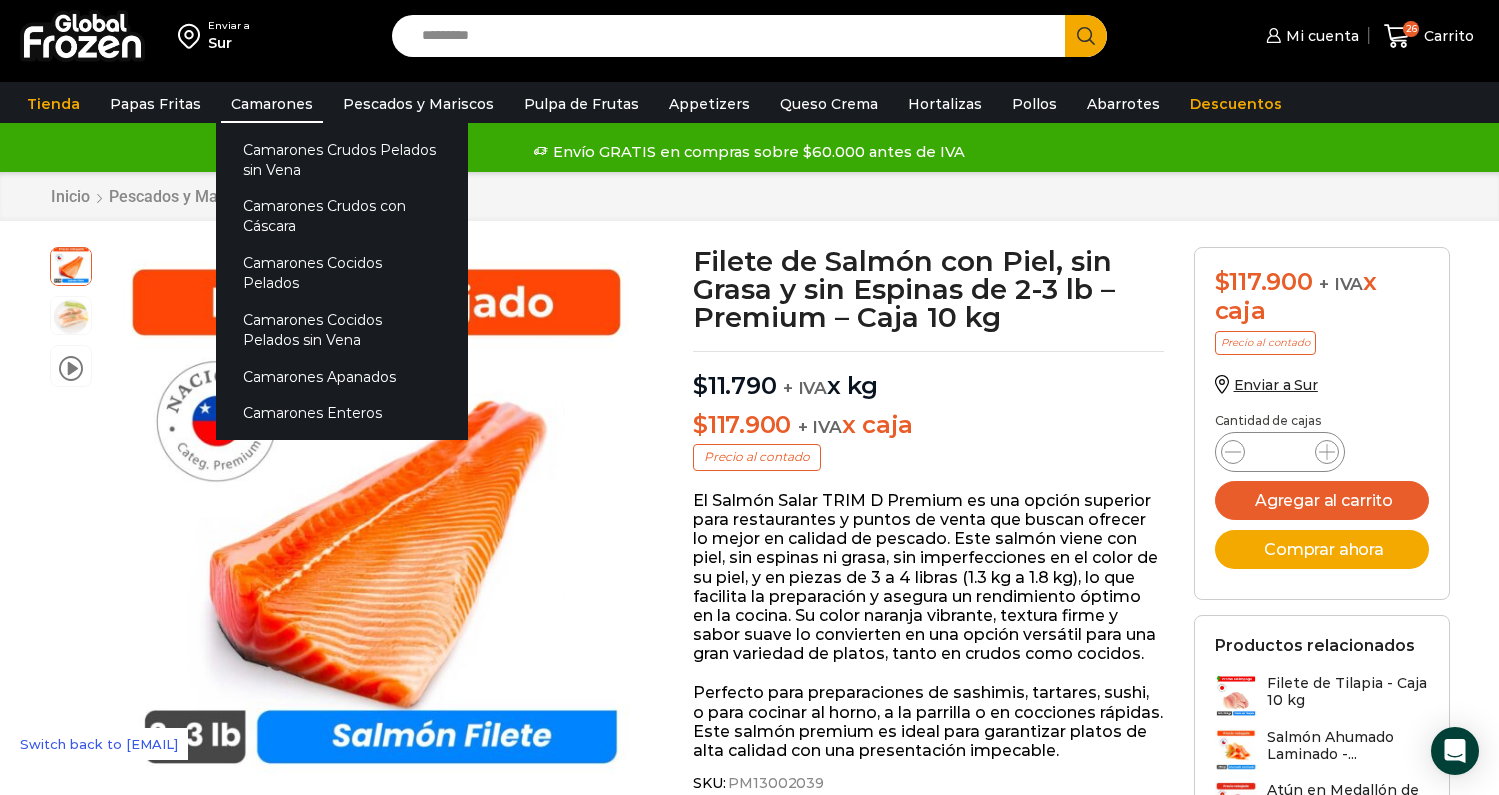 click on "Camarones" at bounding box center (272, 104) 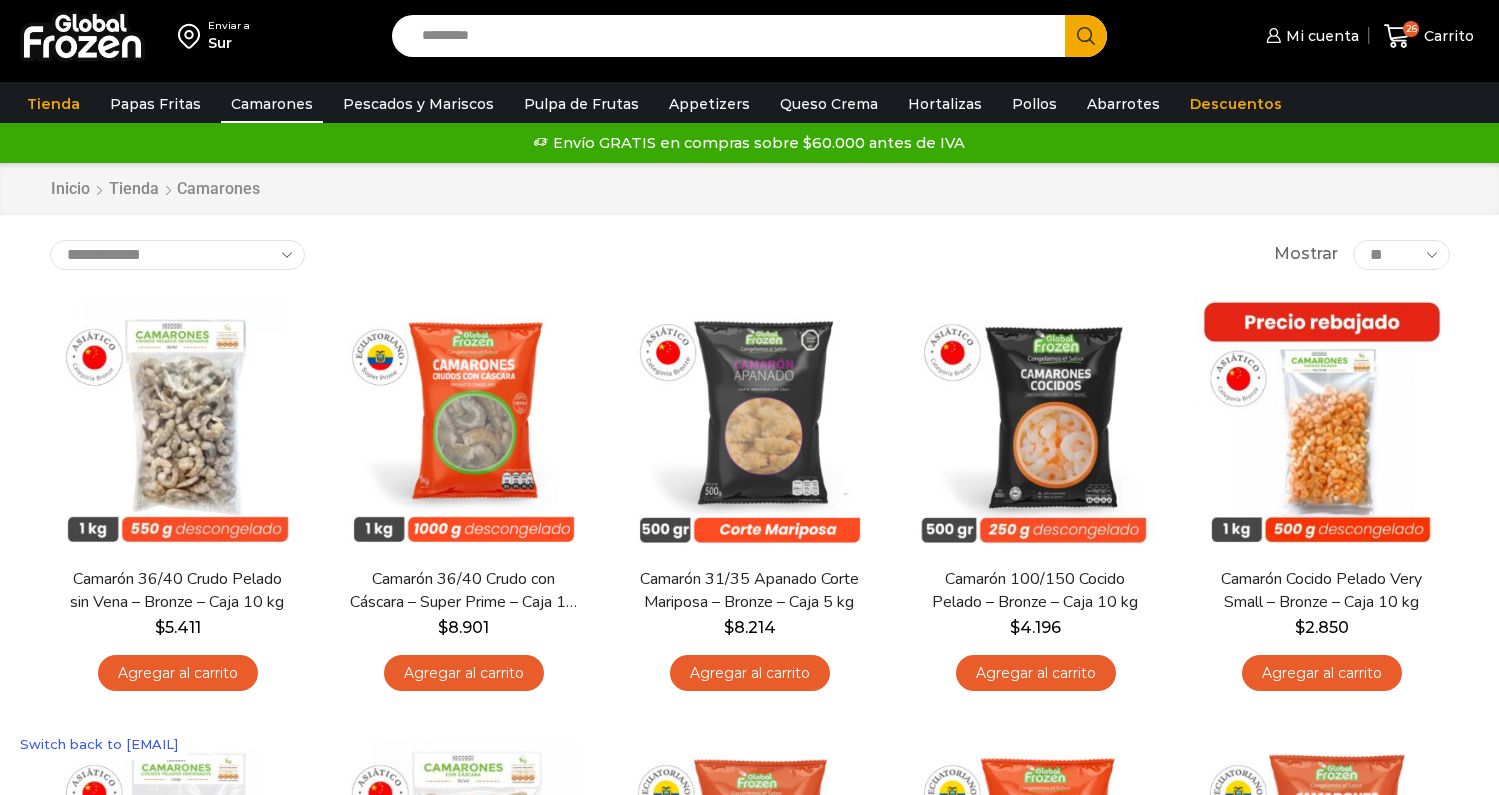 scroll, scrollTop: 0, scrollLeft: 0, axis: both 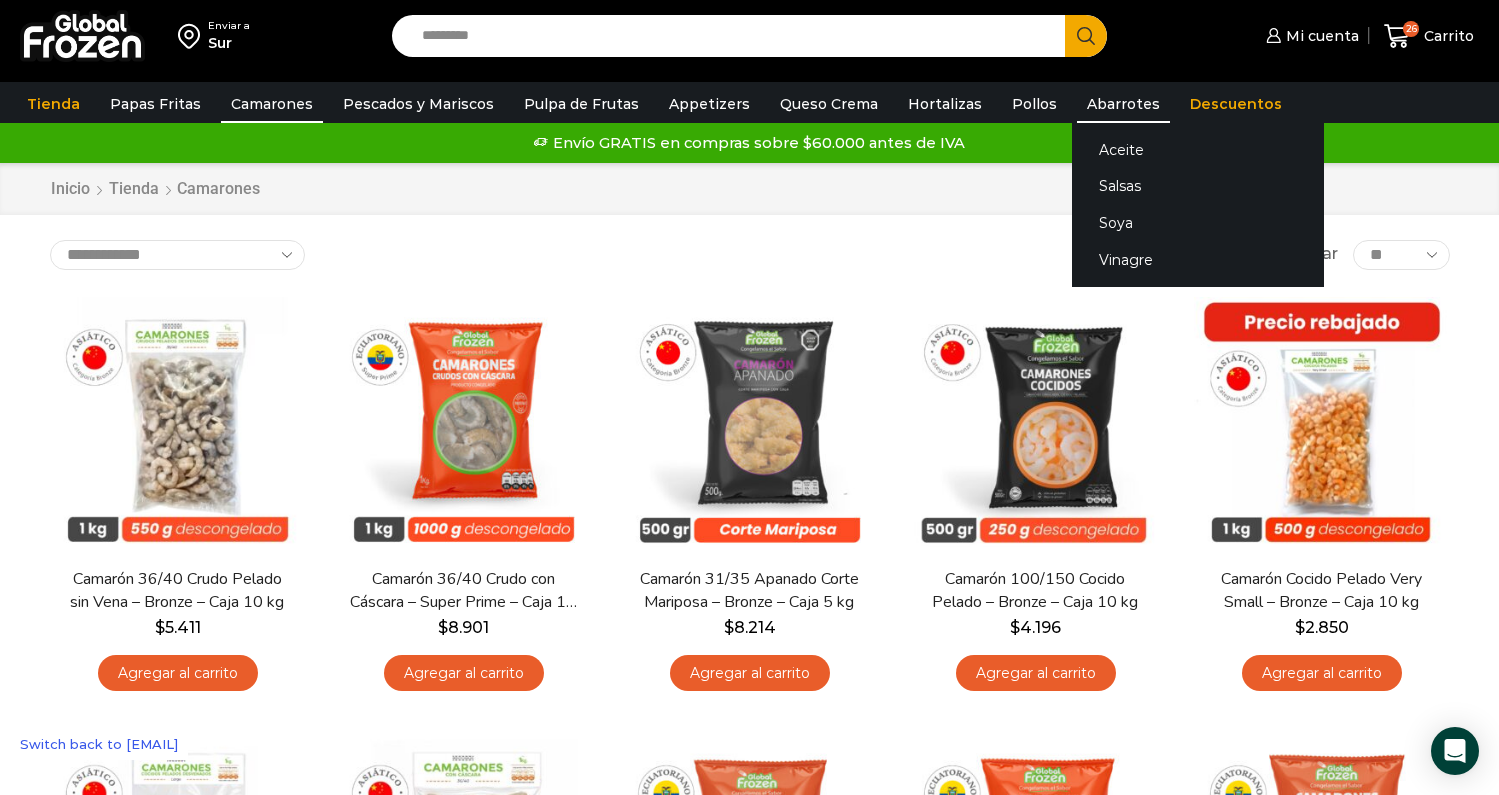click on "Abarrotes" at bounding box center (1123, 104) 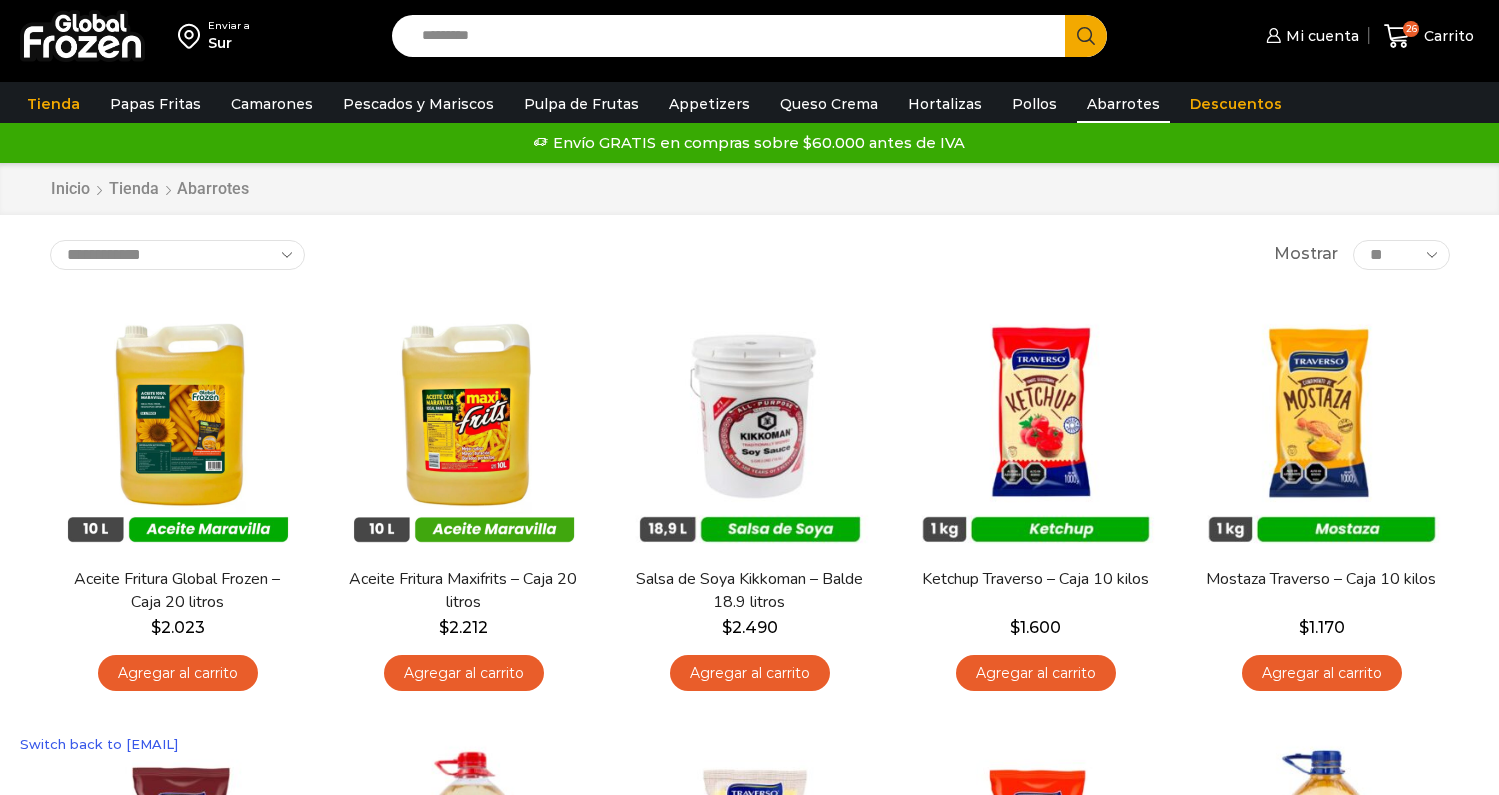 scroll, scrollTop: 0, scrollLeft: 0, axis: both 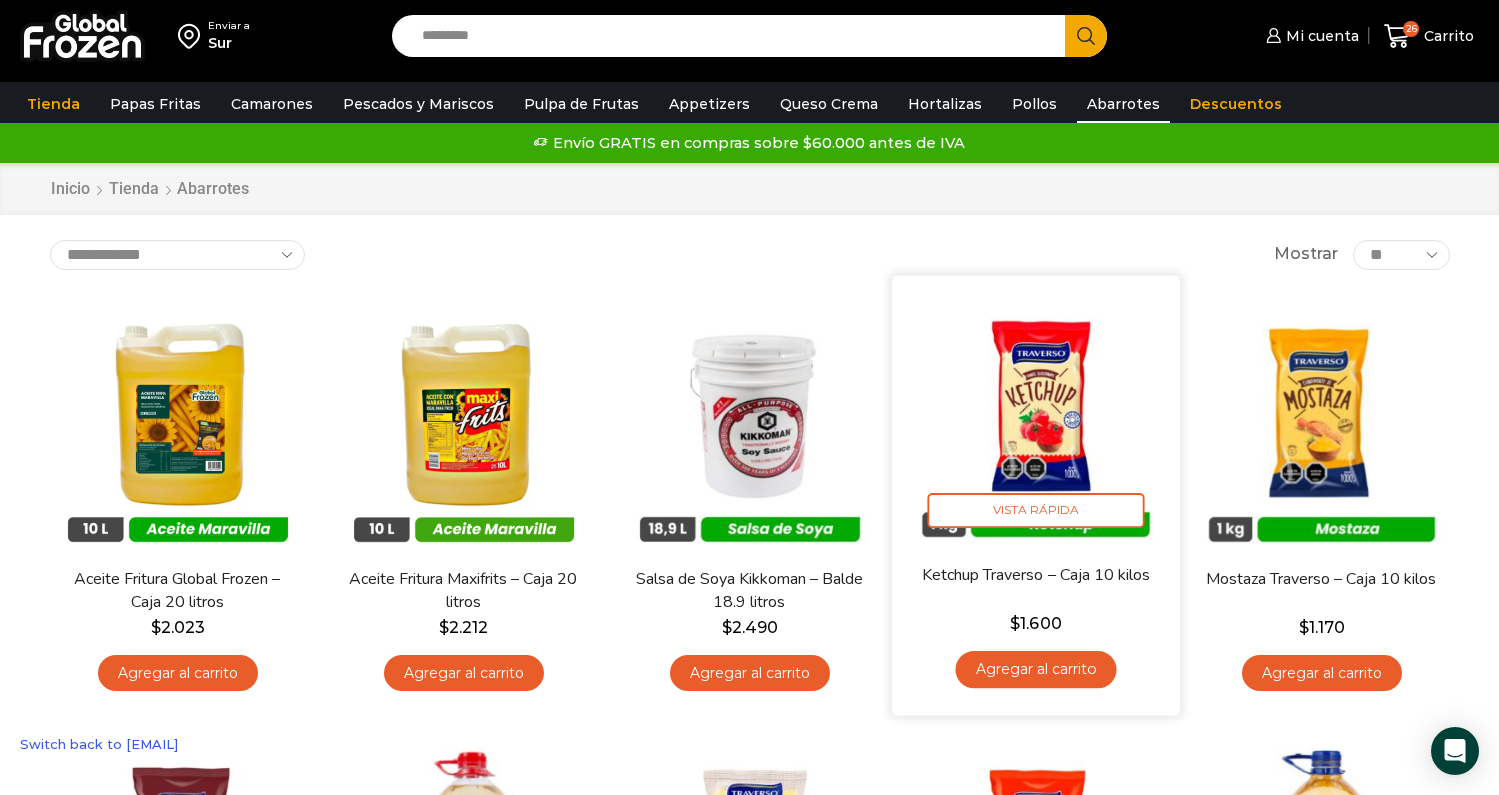 click at bounding box center [1036, 419] 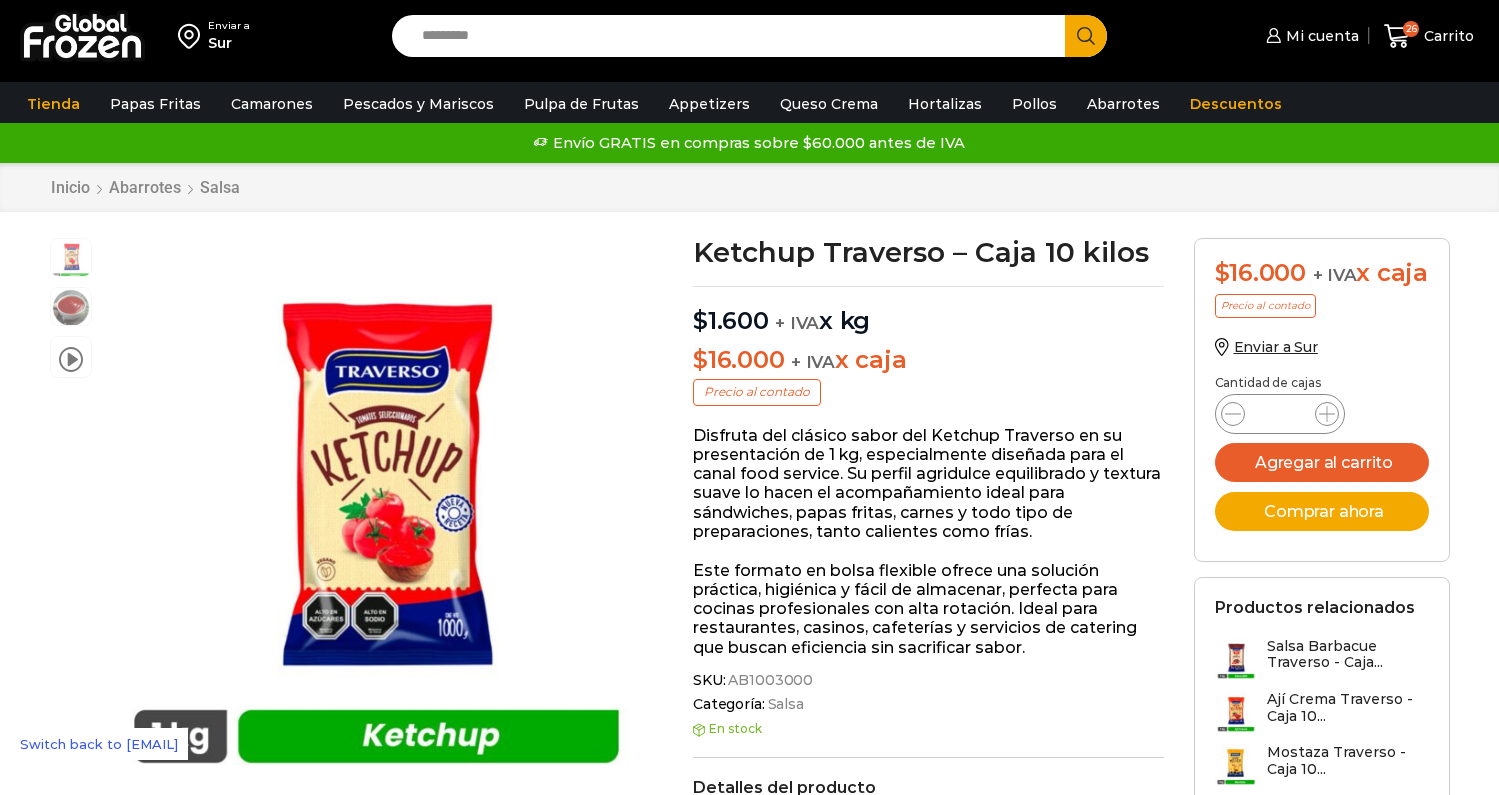 scroll, scrollTop: 1, scrollLeft: 0, axis: vertical 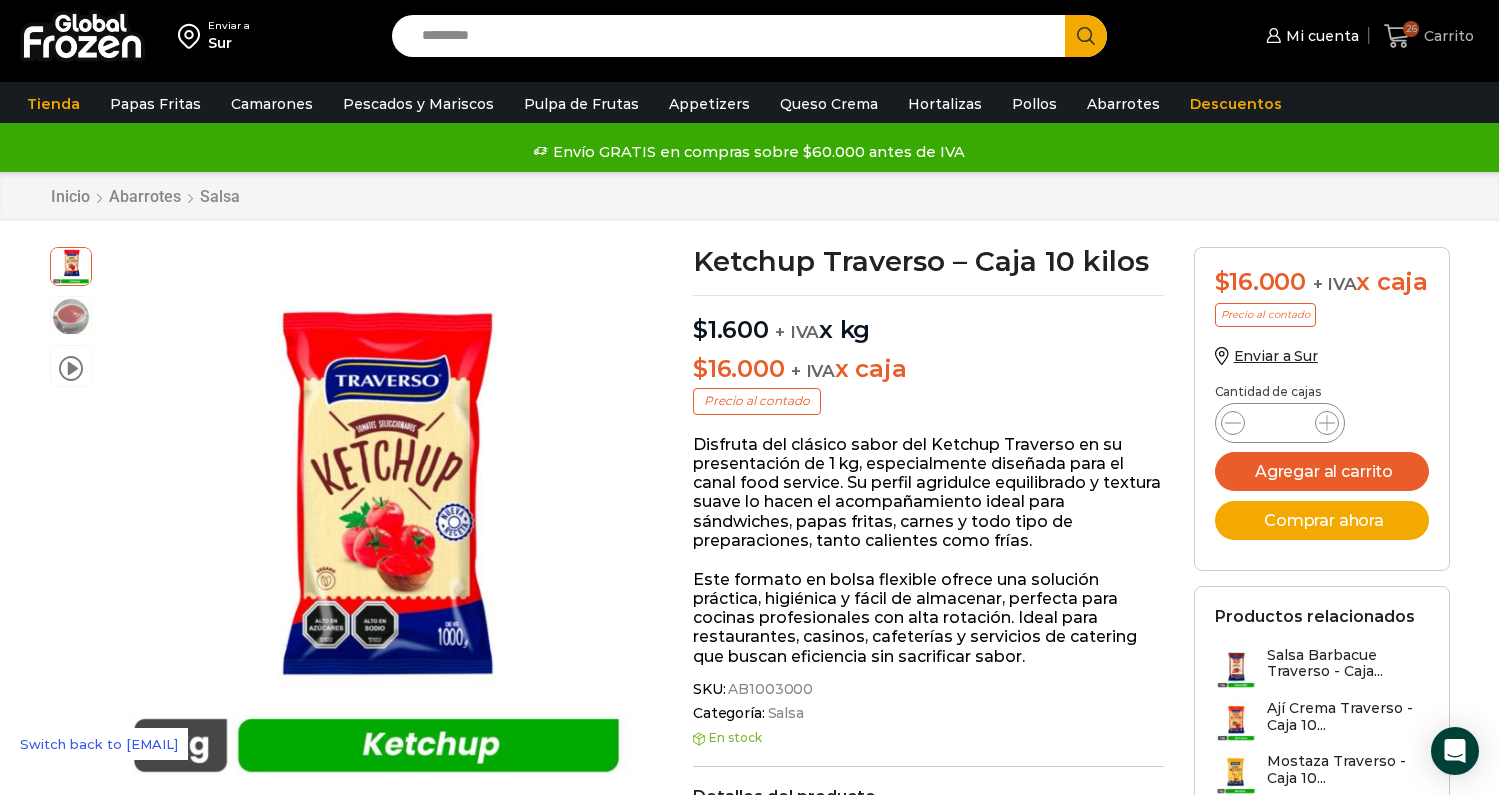 click on "Carrito" at bounding box center (1446, 36) 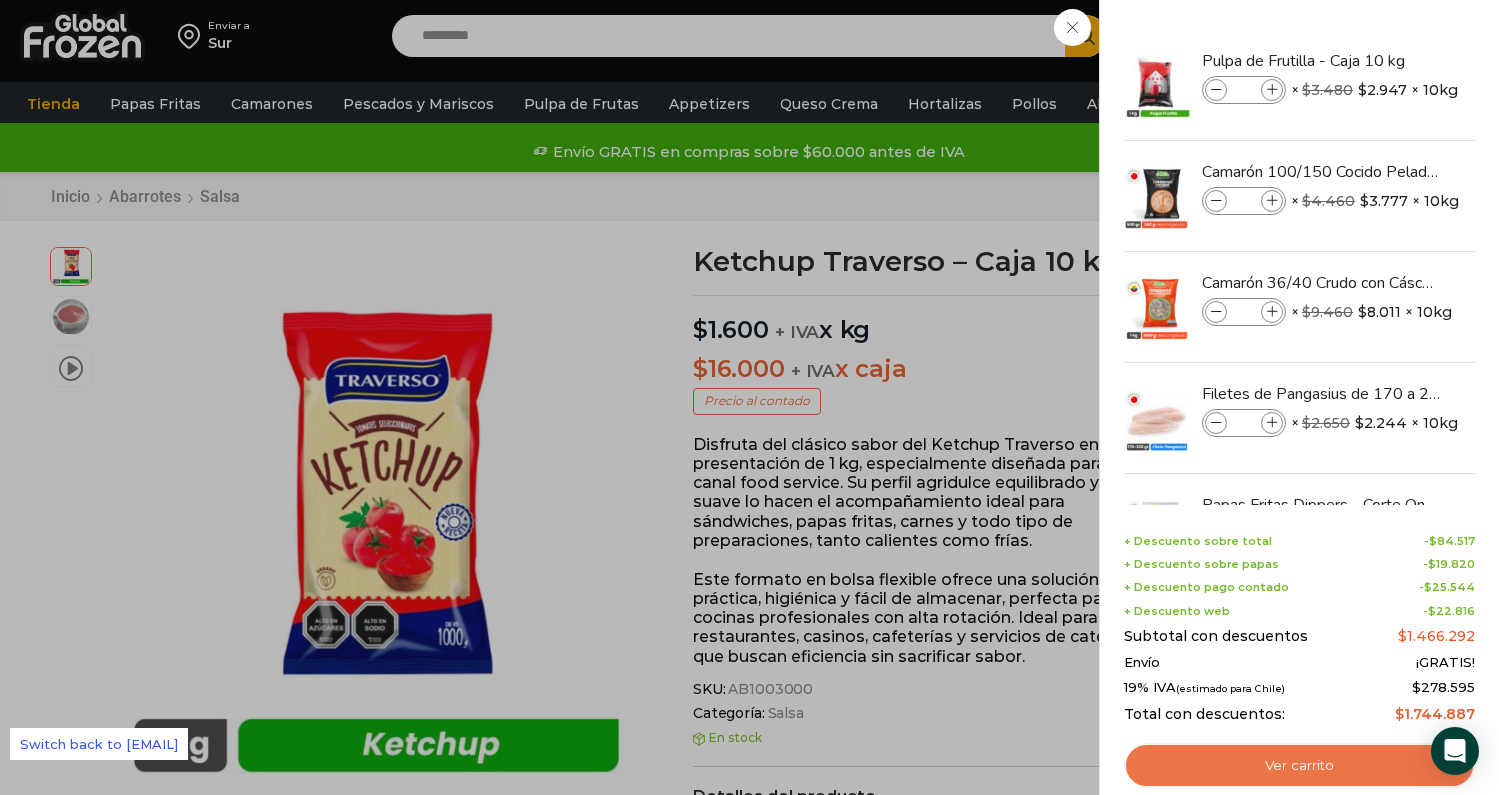 click on "Ver carrito" at bounding box center [1299, 766] 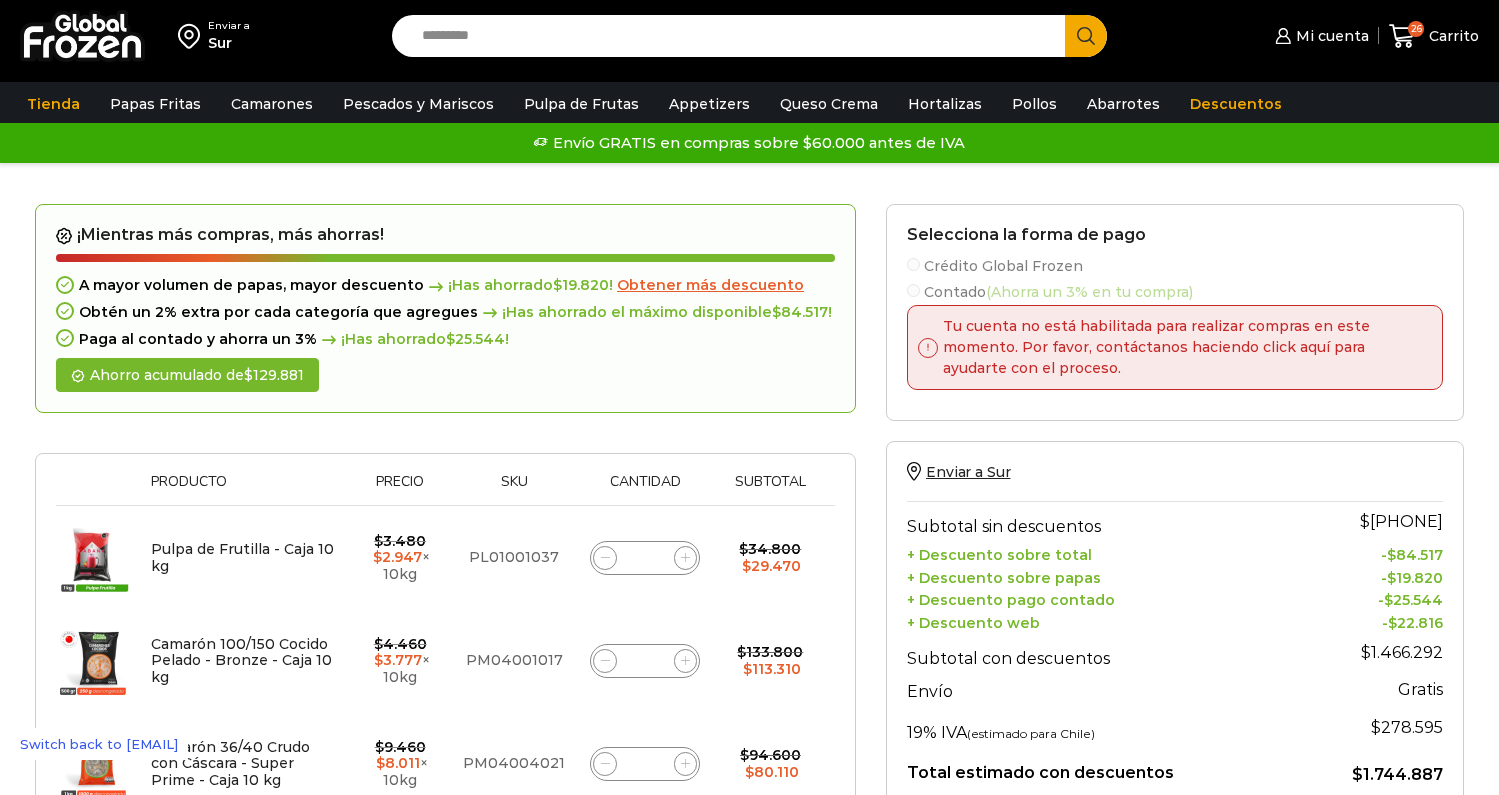 scroll, scrollTop: 0, scrollLeft: 0, axis: both 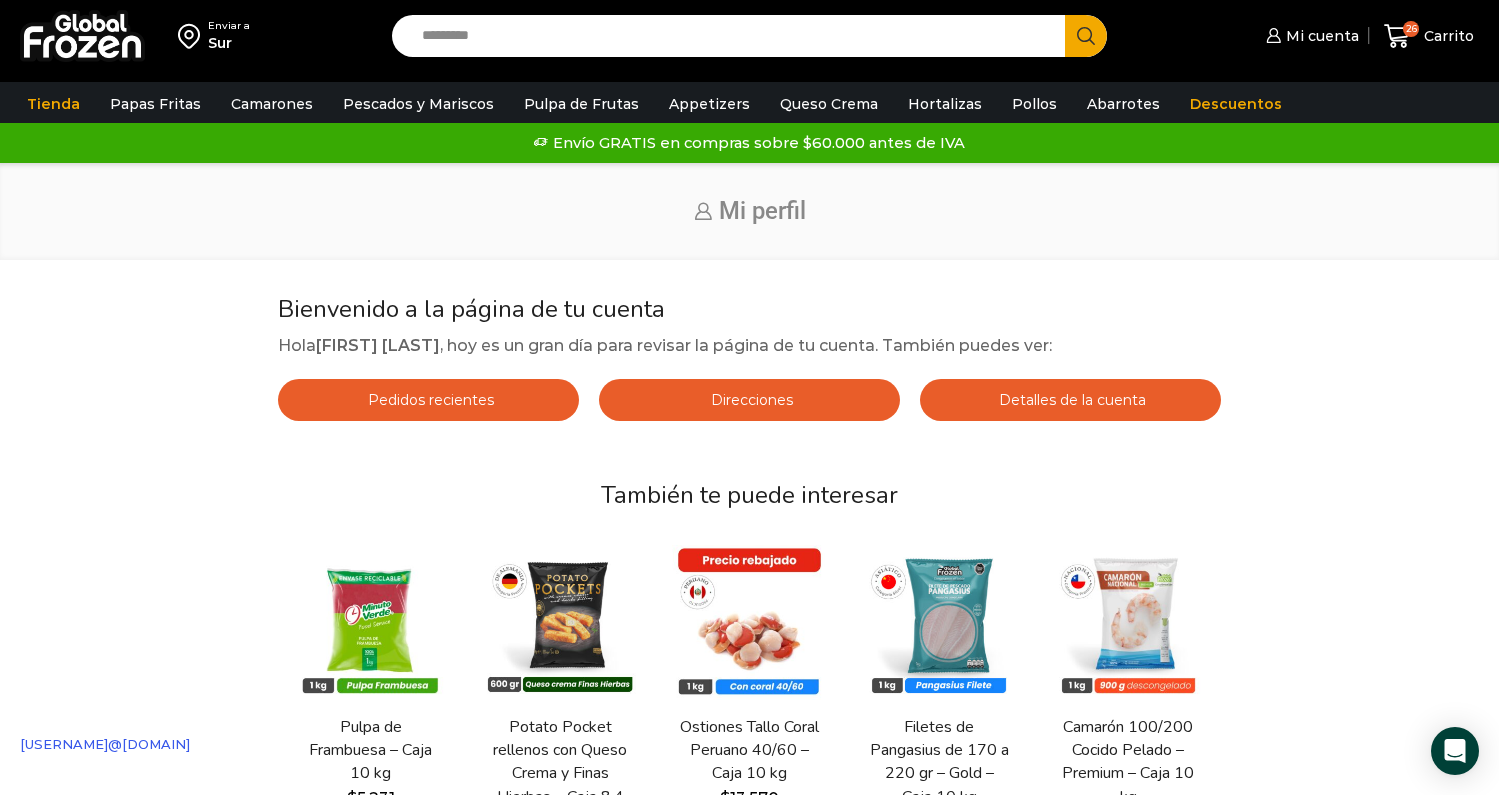click on "[USERNAME]@[DOMAIN]" at bounding box center (105, 744) 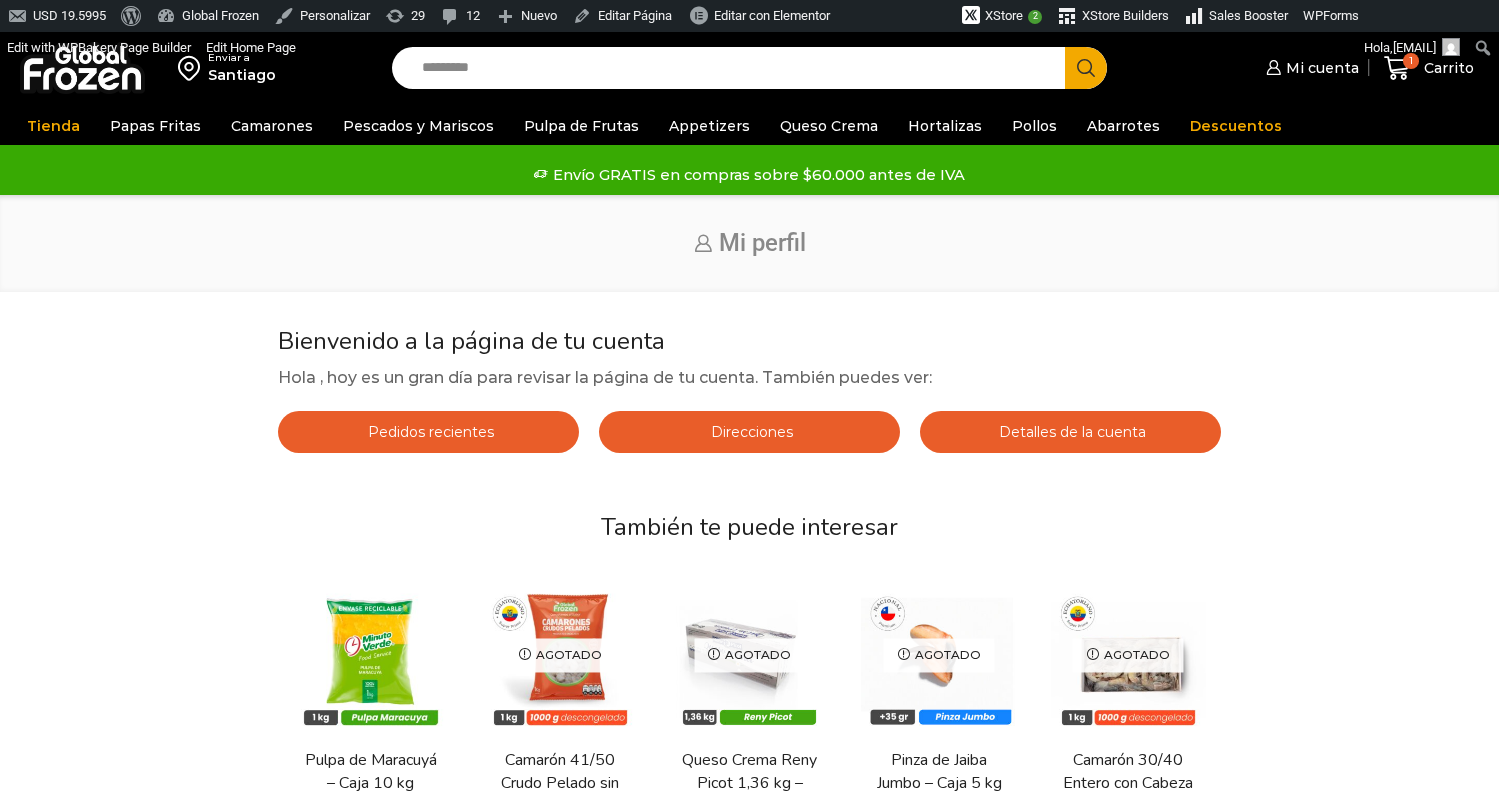 scroll, scrollTop: 0, scrollLeft: 0, axis: both 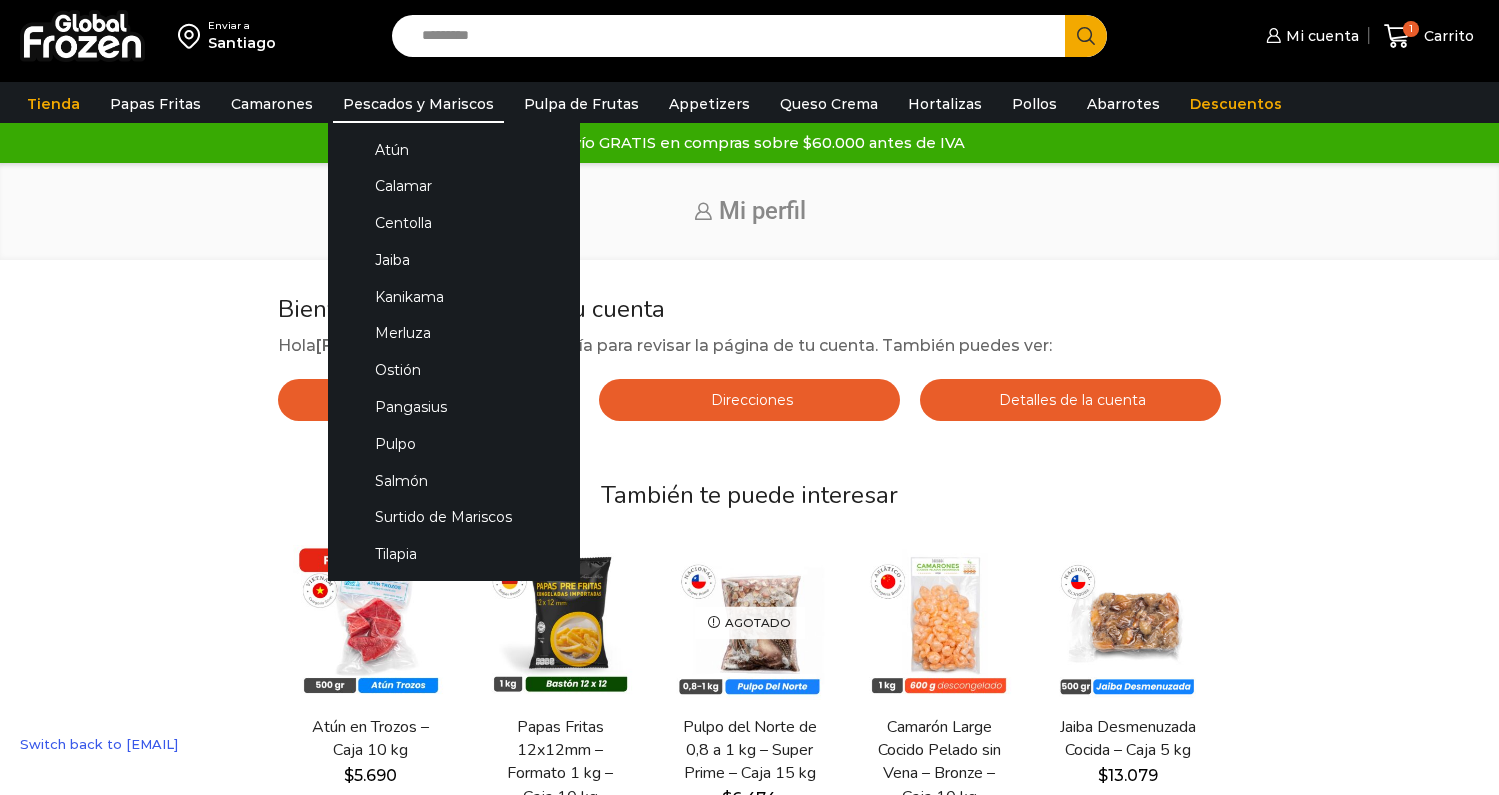 click on "Pescados y Mariscos" at bounding box center [418, 104] 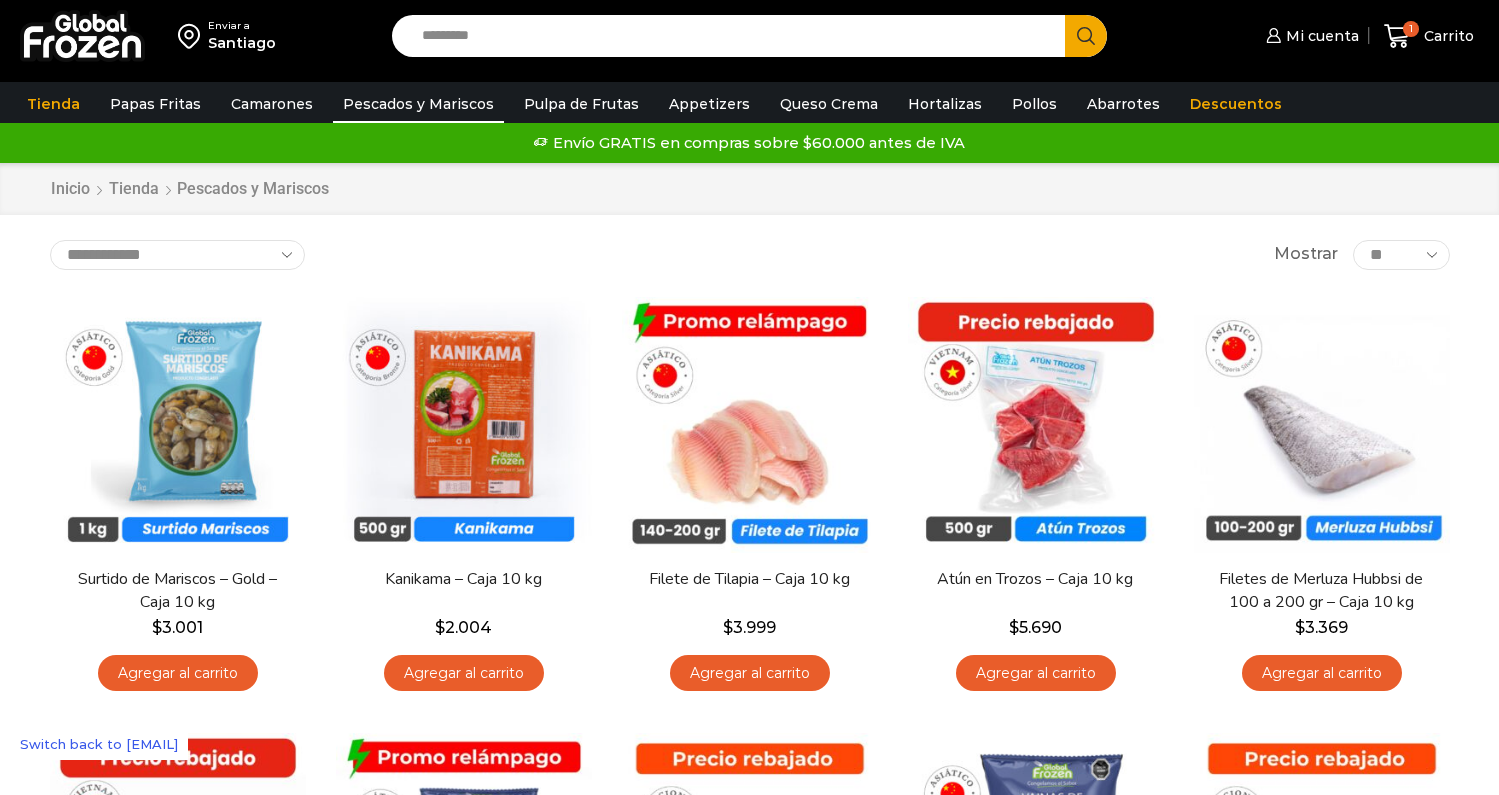 scroll, scrollTop: 0, scrollLeft: 0, axis: both 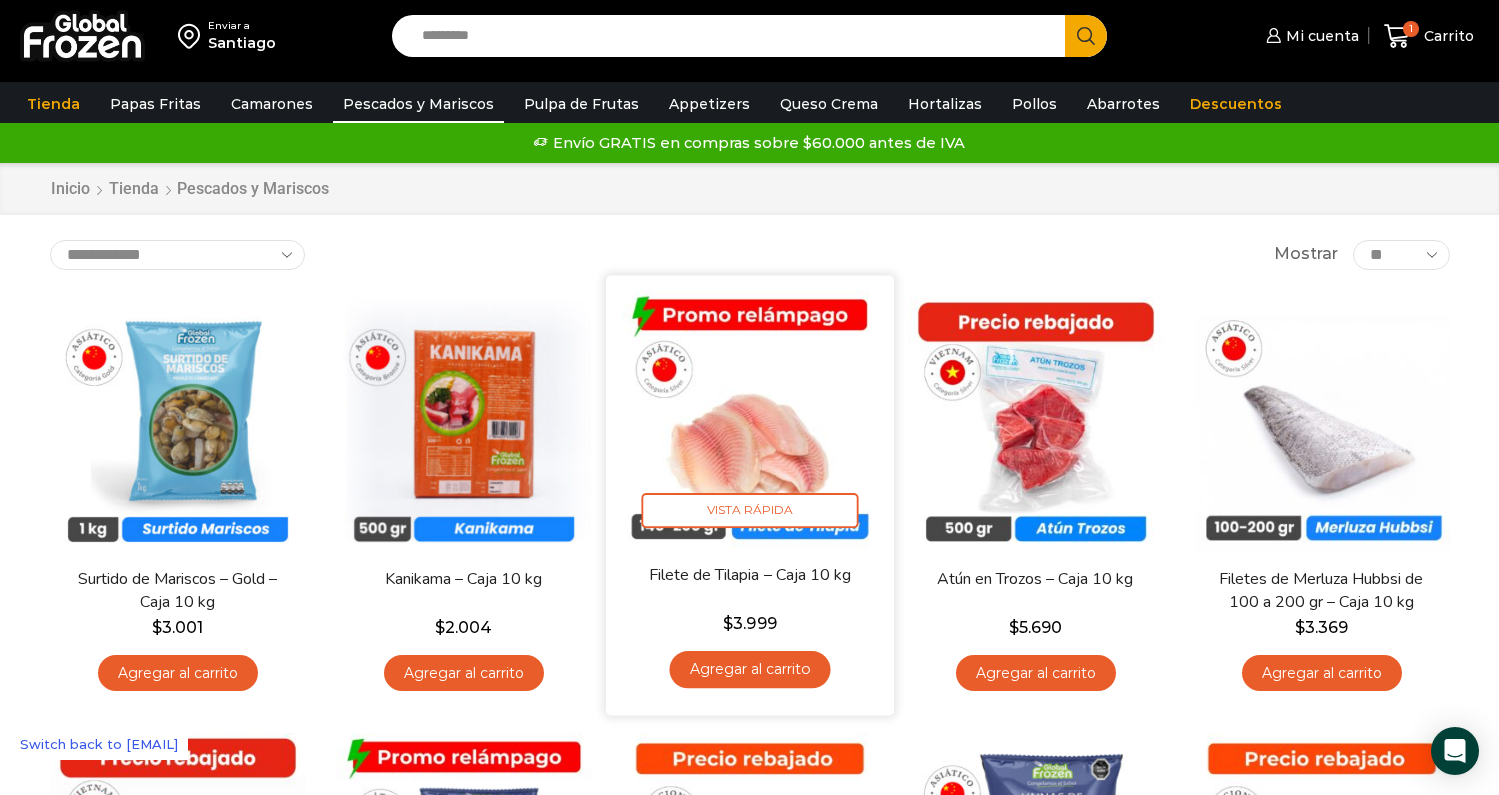 click at bounding box center [750, 419] 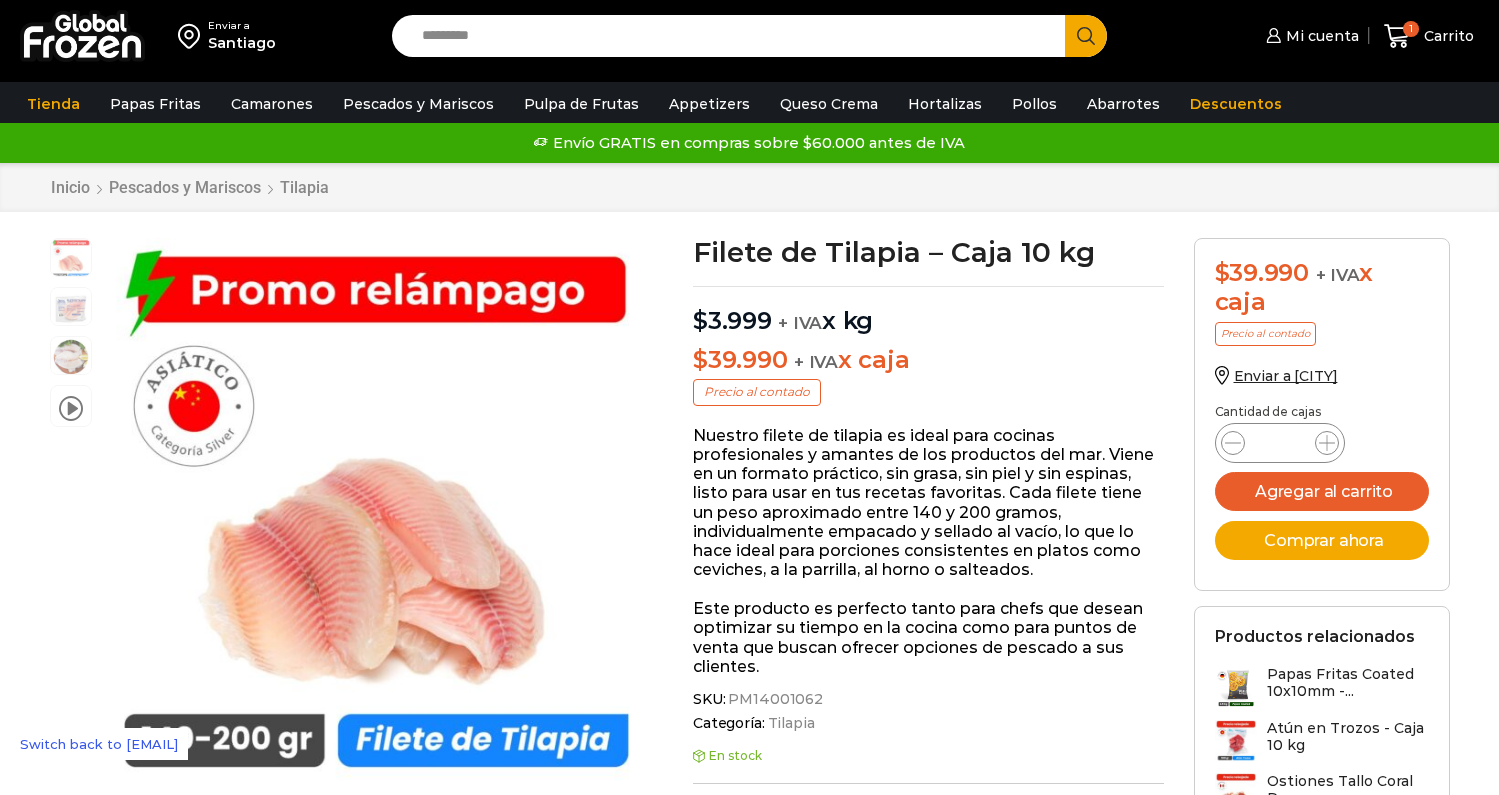 scroll, scrollTop: 1, scrollLeft: 0, axis: vertical 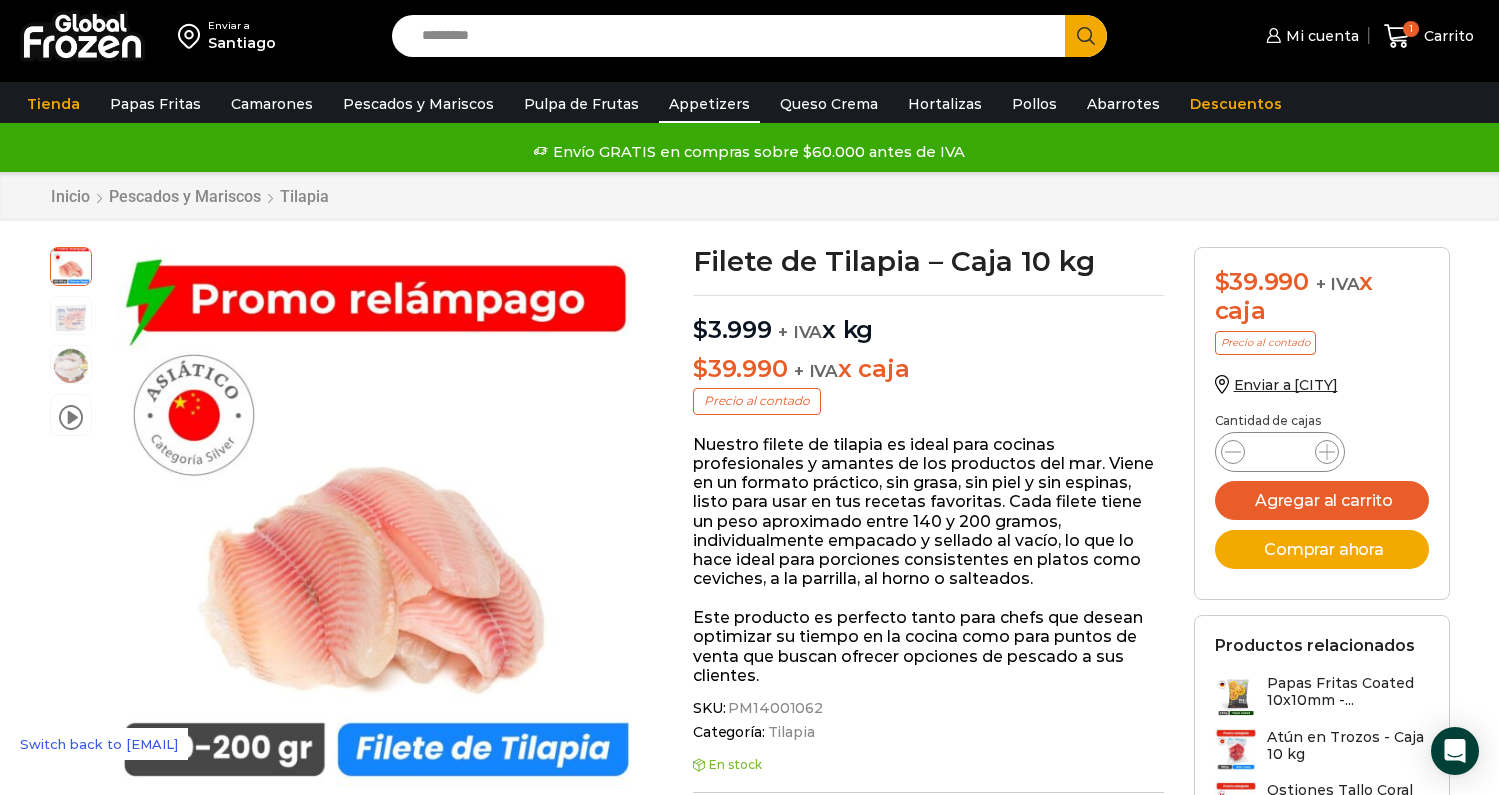 click on "Appetizers" at bounding box center [709, 104] 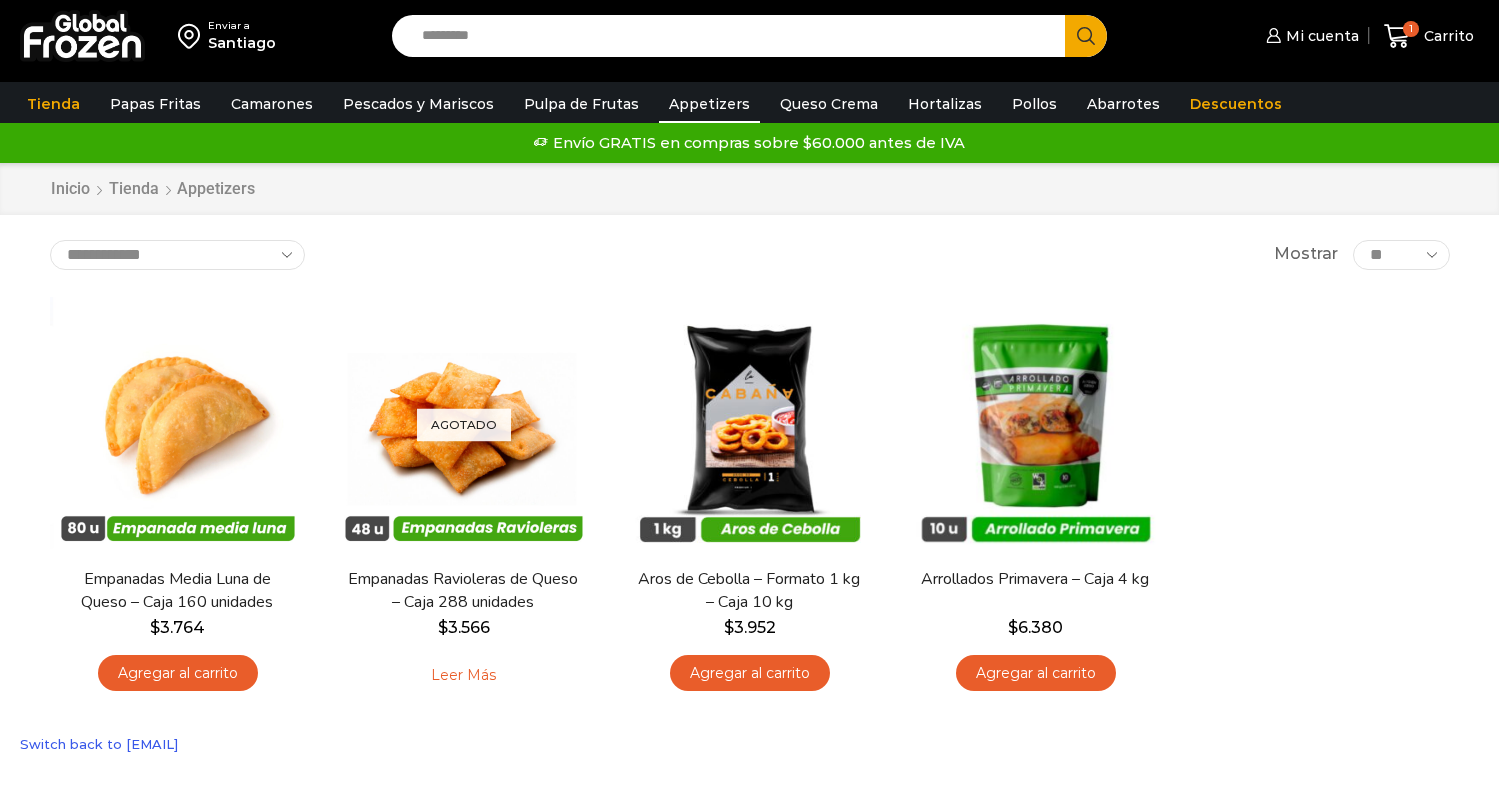 scroll, scrollTop: 0, scrollLeft: 0, axis: both 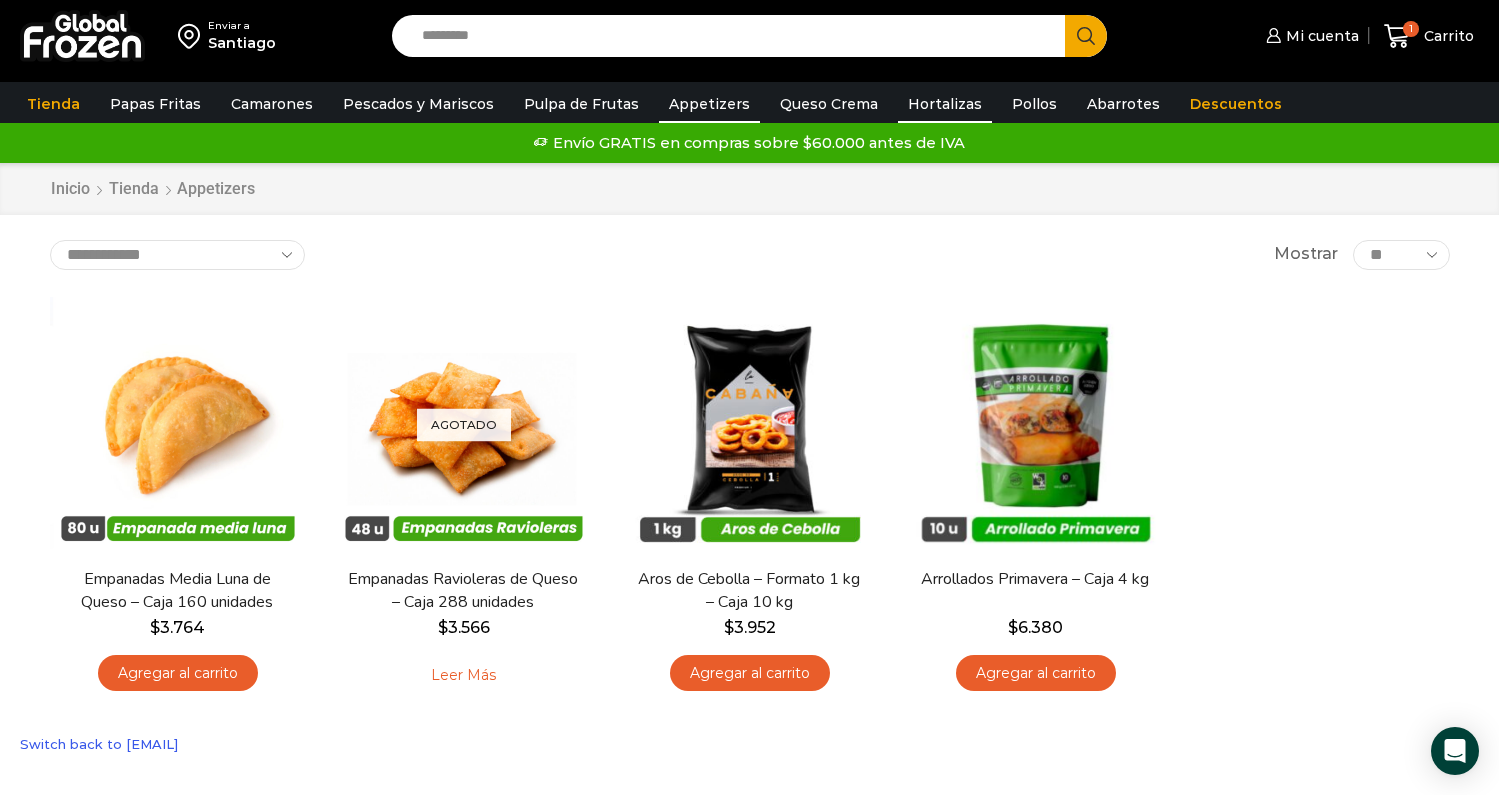click on "Hortalizas" at bounding box center [945, 104] 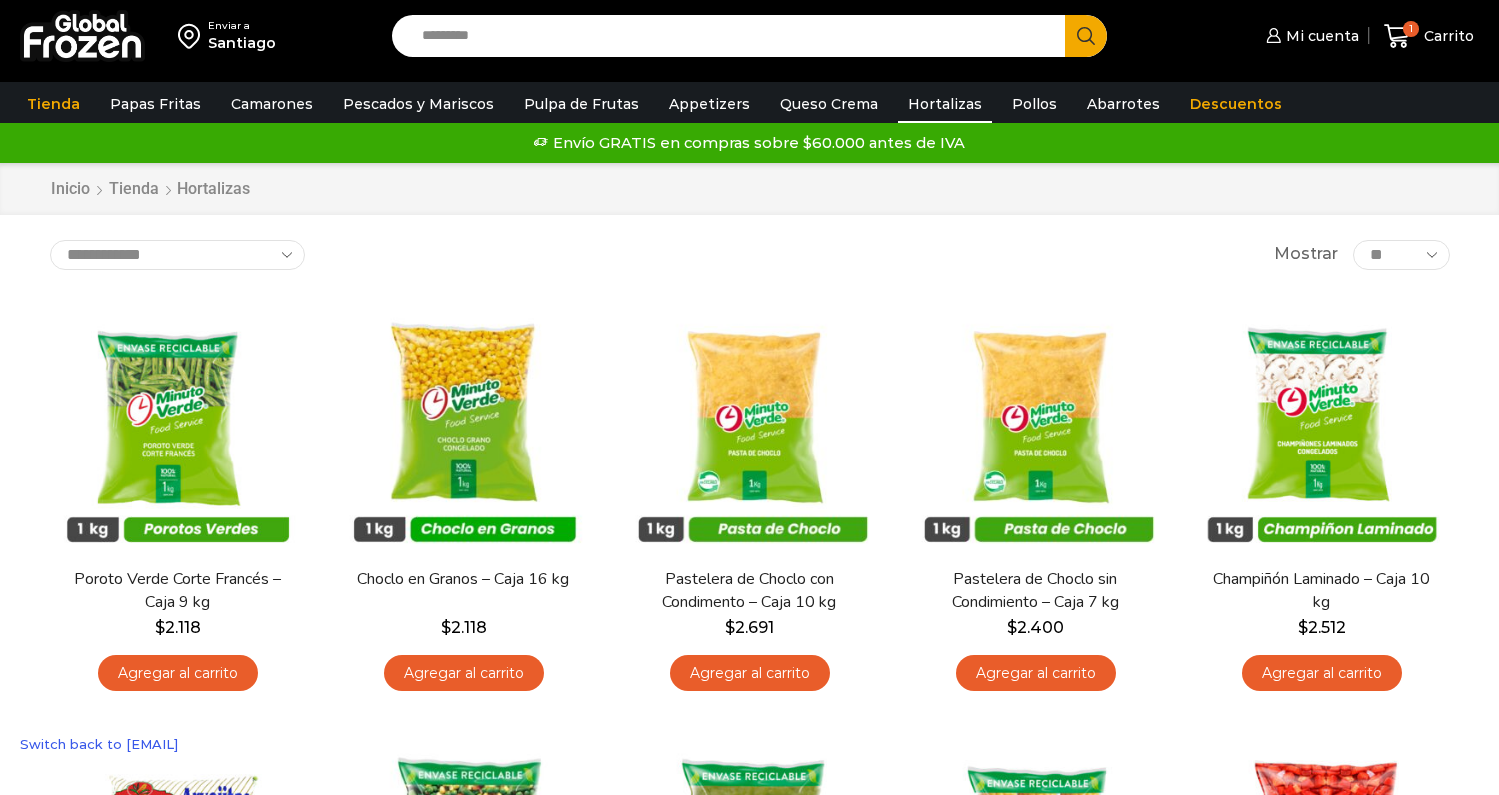 scroll, scrollTop: 0, scrollLeft: 0, axis: both 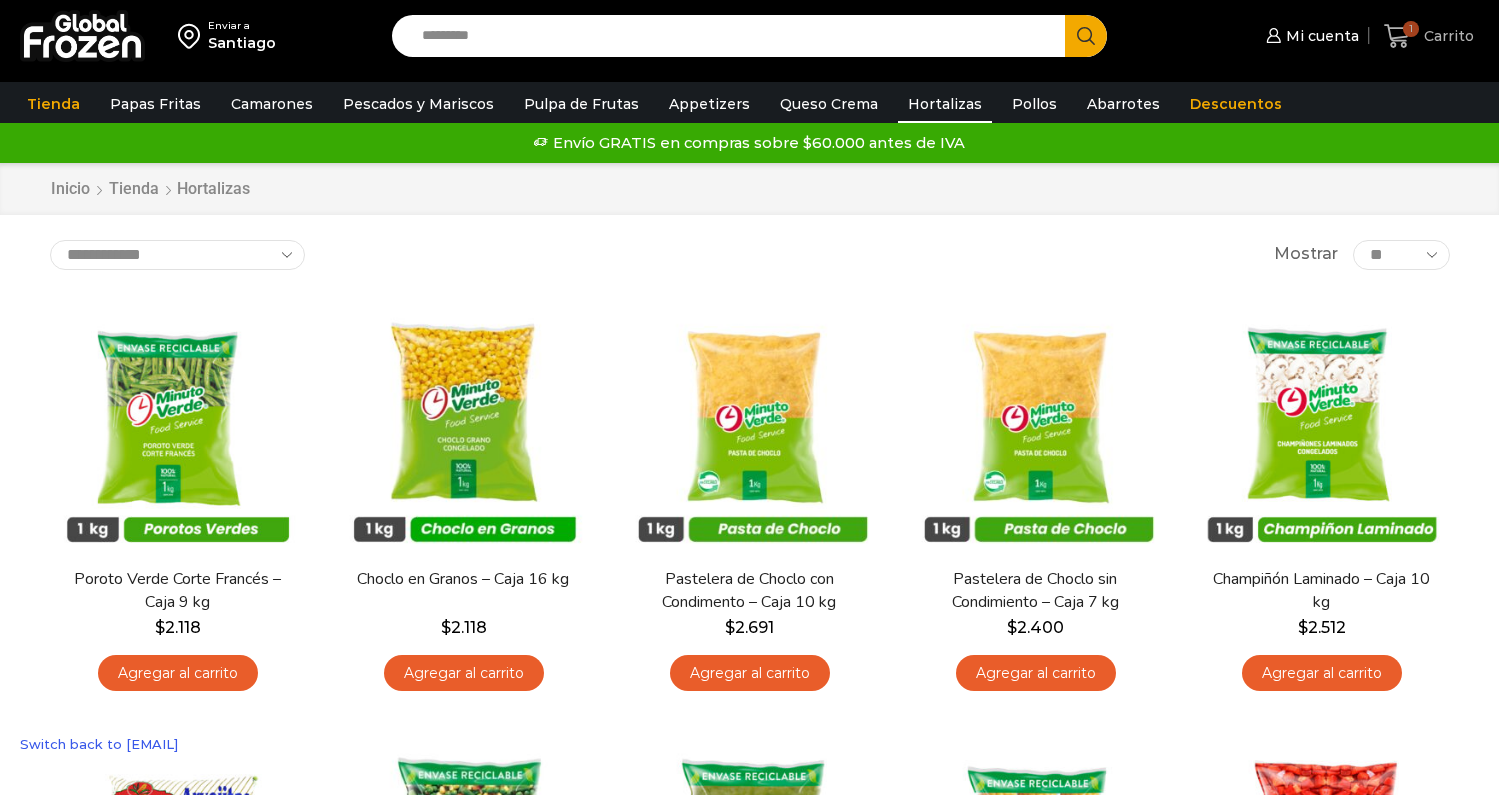 click 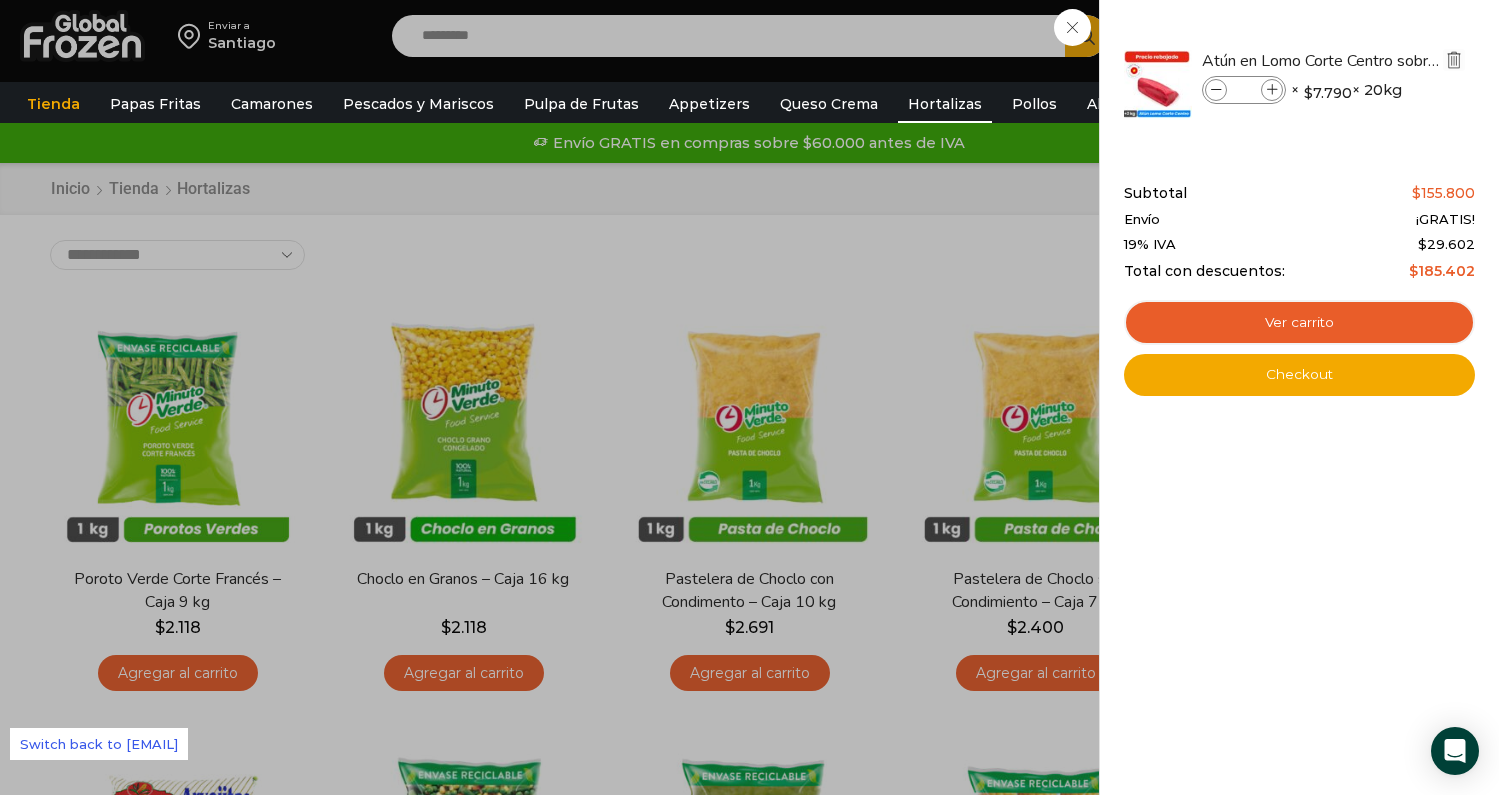 click at bounding box center (1454, 60) 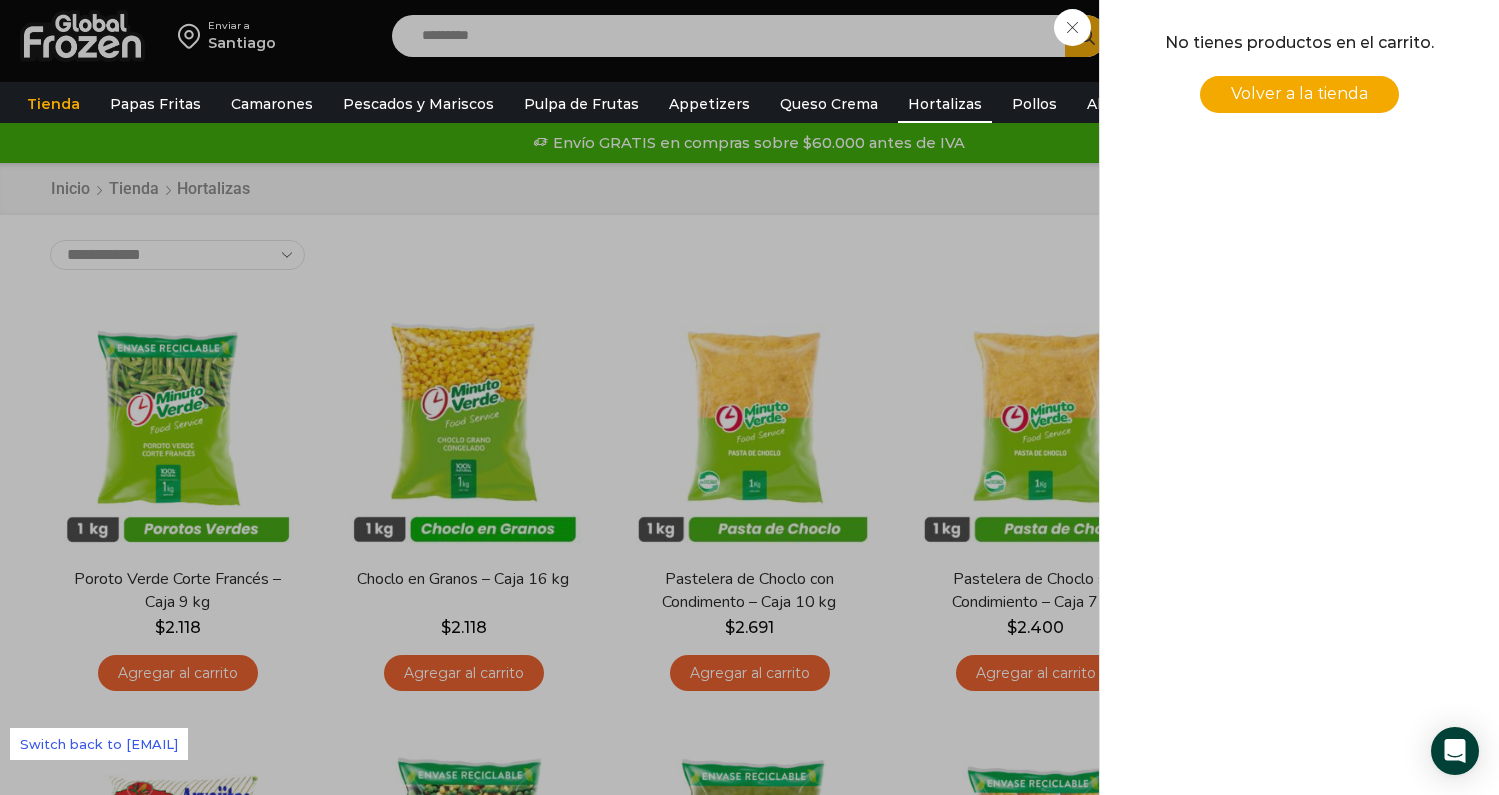 click on "0
Carrito
0
0
Shopping Cart
No tienes productos en el carrito.
Volver a la tienda
Shopping cart                     (0) $ 0 $" at bounding box center (1429, 36) 